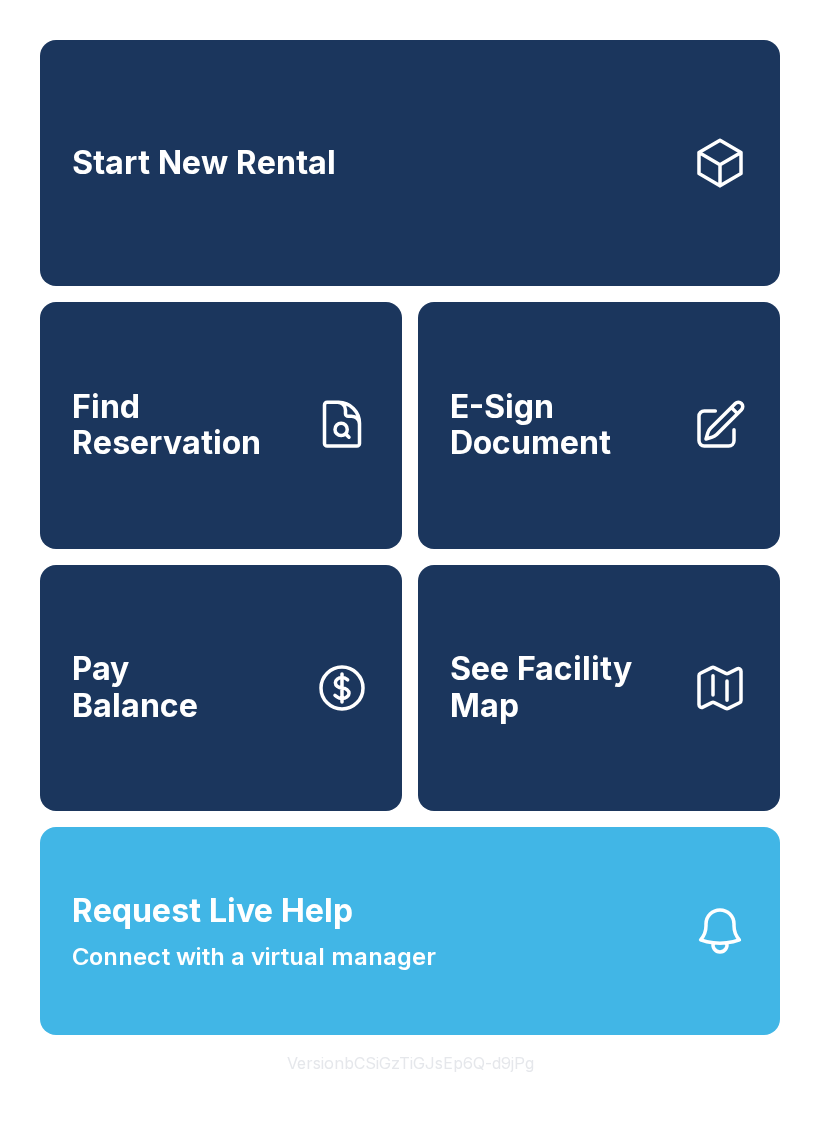 scroll, scrollTop: 0, scrollLeft: 0, axis: both 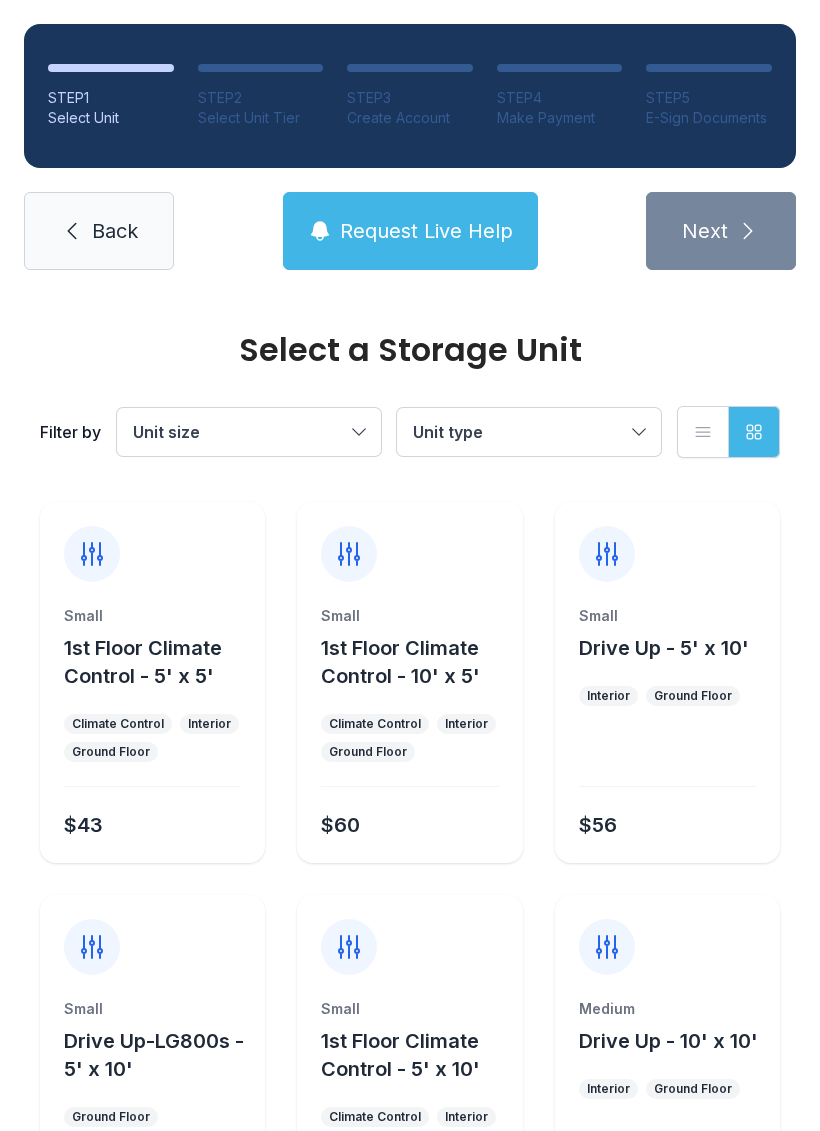 click on "Filter by Unit size Unit type List view Grid view" at bounding box center [410, 432] 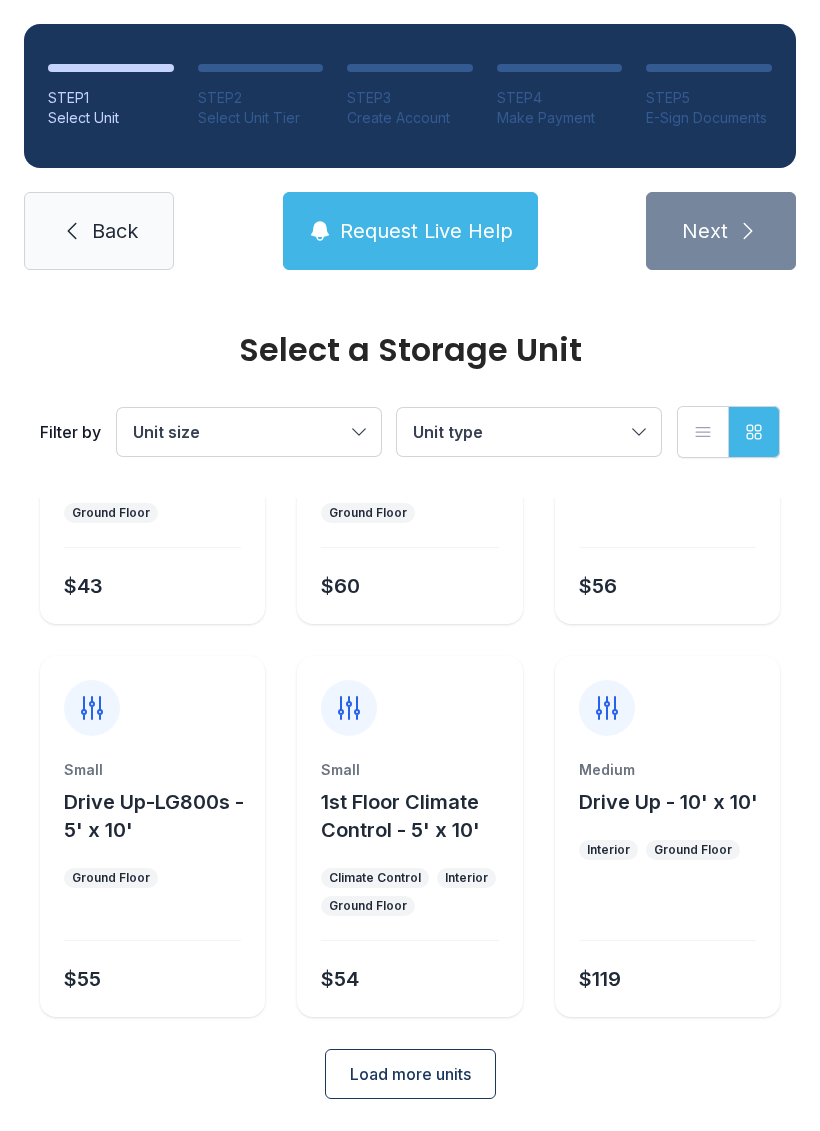 scroll, scrollTop: 238, scrollLeft: 0, axis: vertical 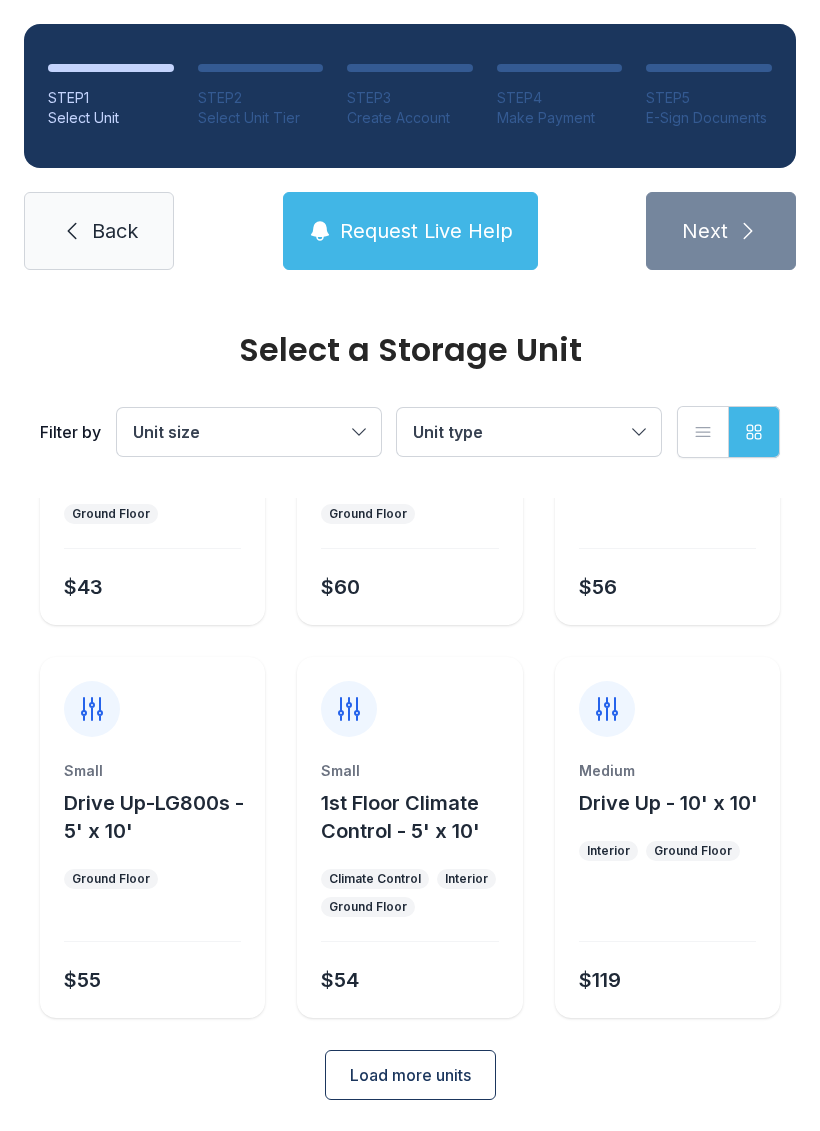 click on "Load more units" at bounding box center (410, 1075) 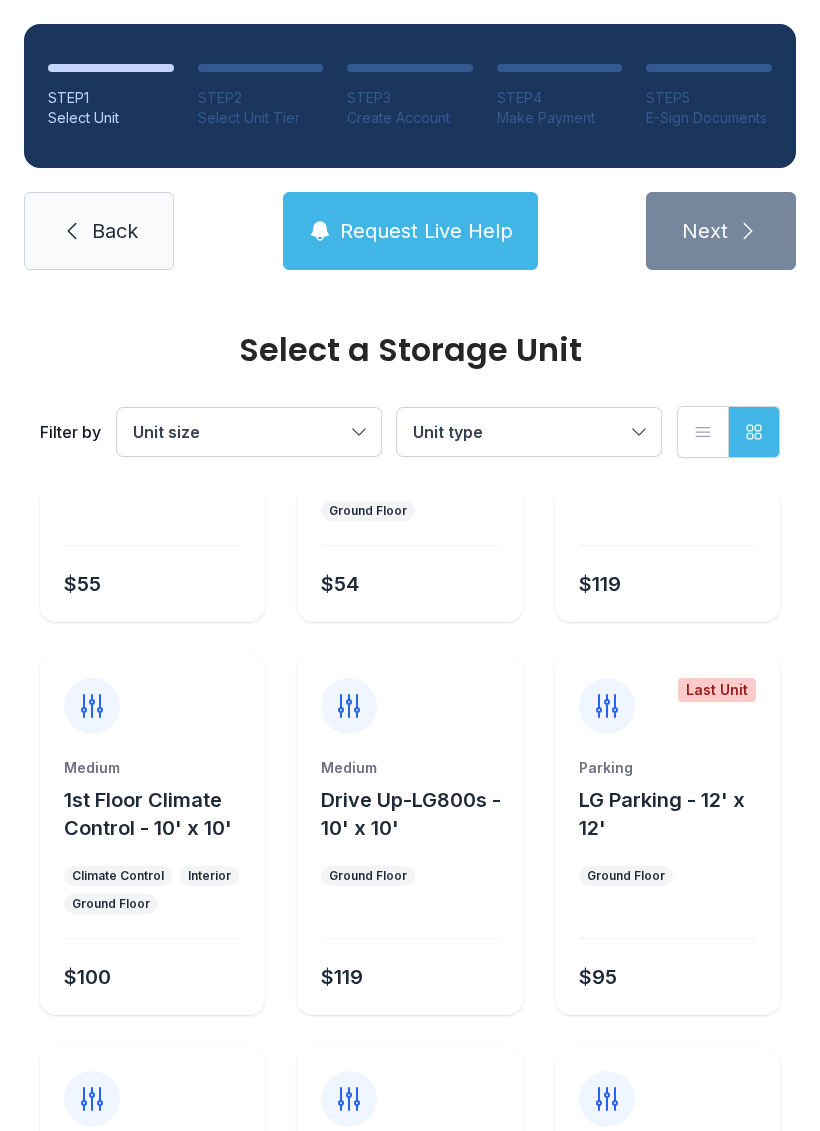 scroll, scrollTop: 653, scrollLeft: 0, axis: vertical 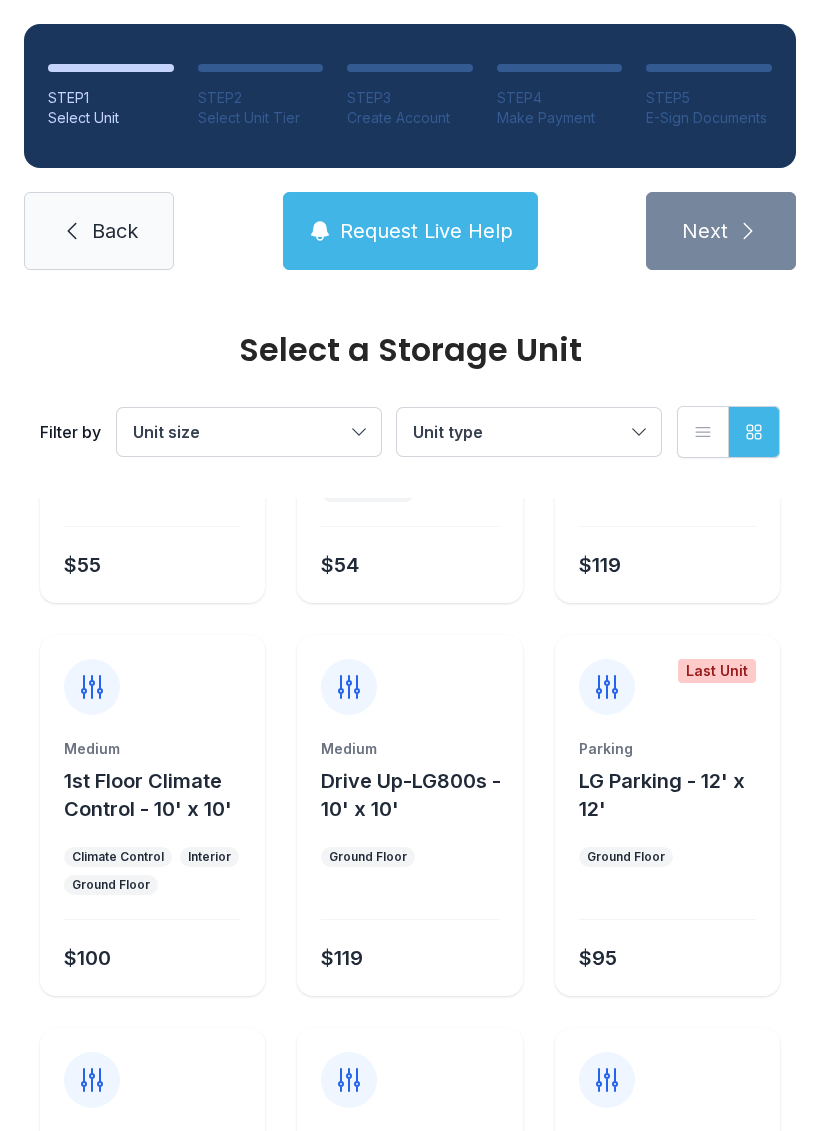 click on "Back" at bounding box center [99, 231] 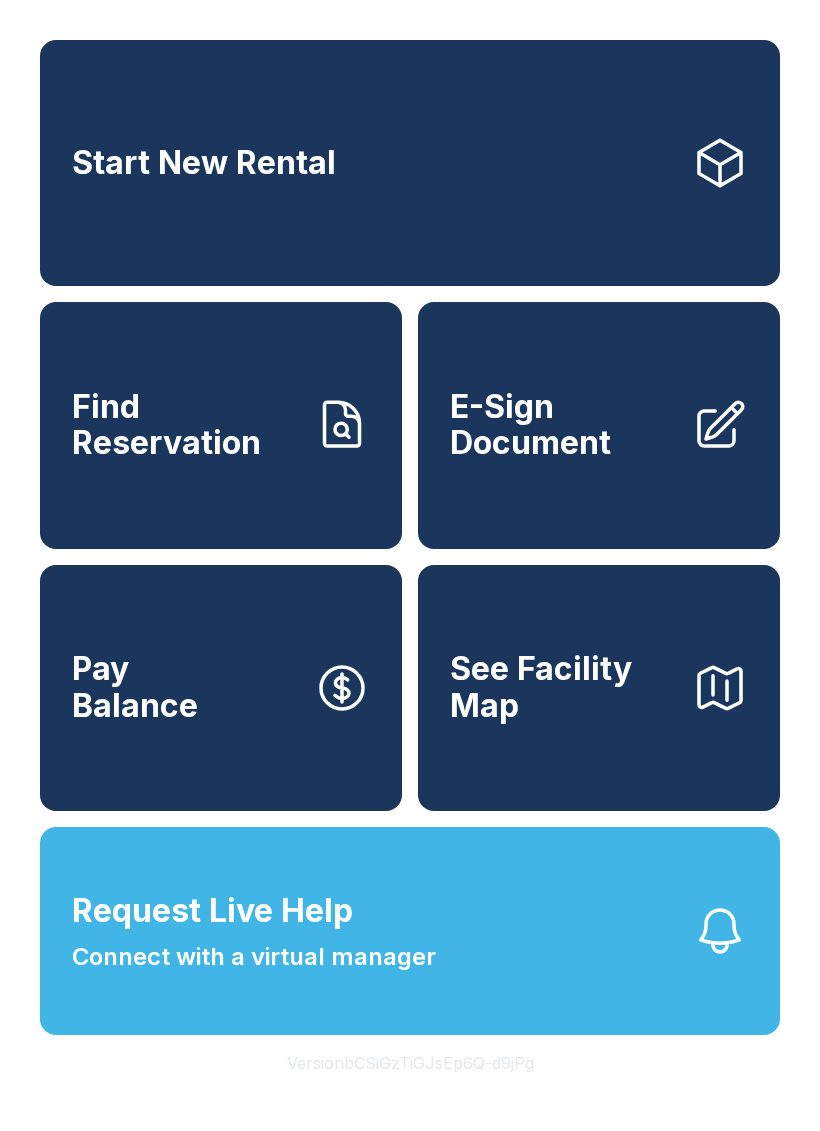 click on "Find Reservation" at bounding box center (185, 425) 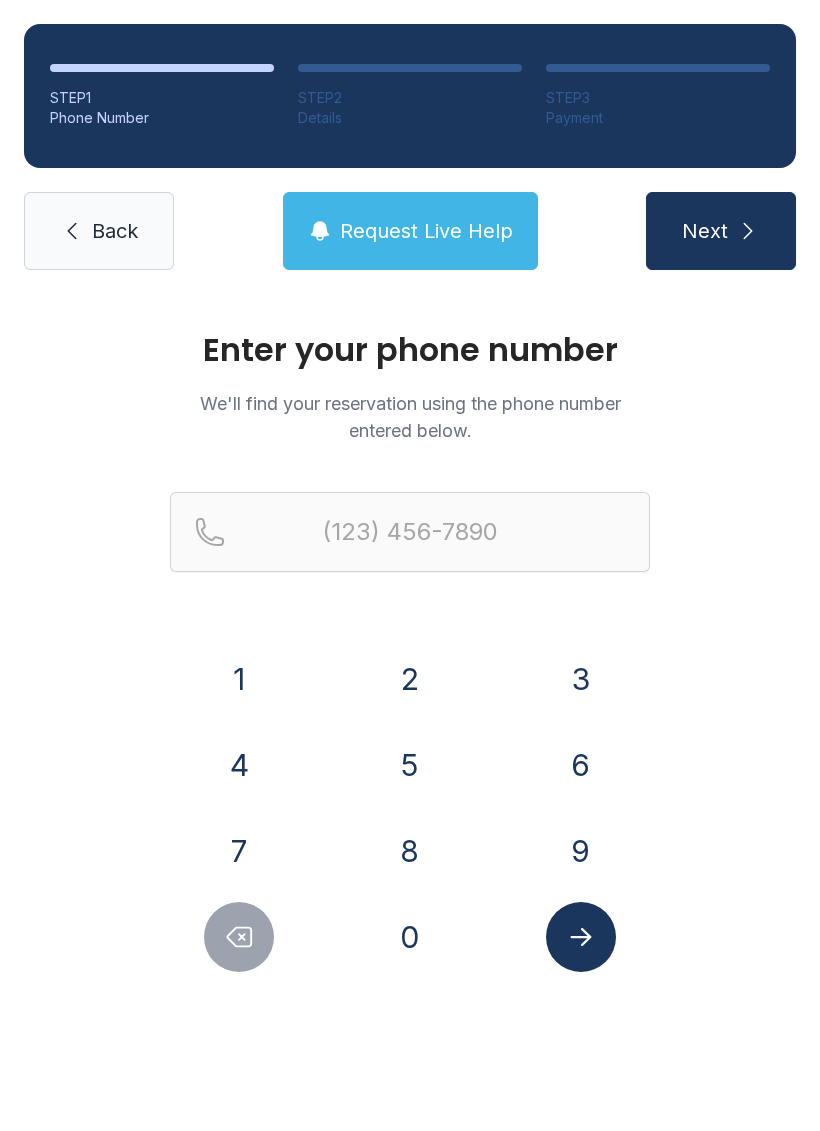 click on "8" at bounding box center [239, 679] 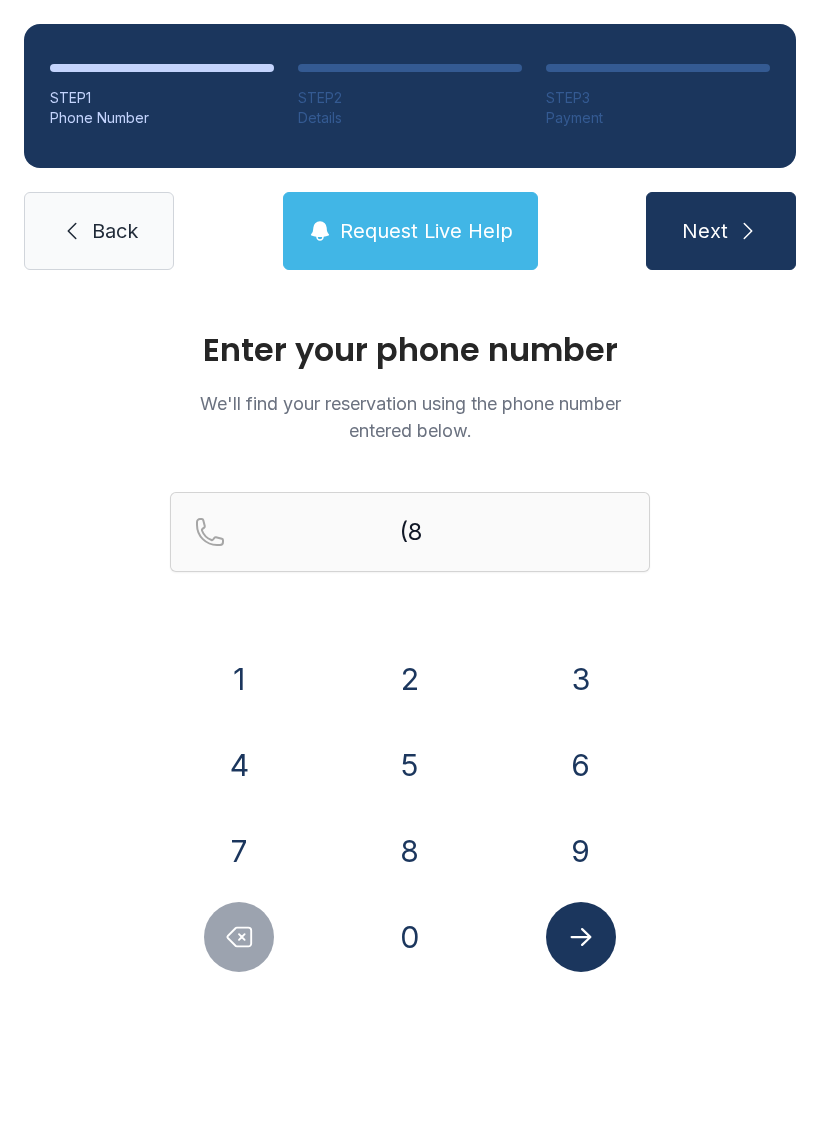 click on "0" at bounding box center [239, 679] 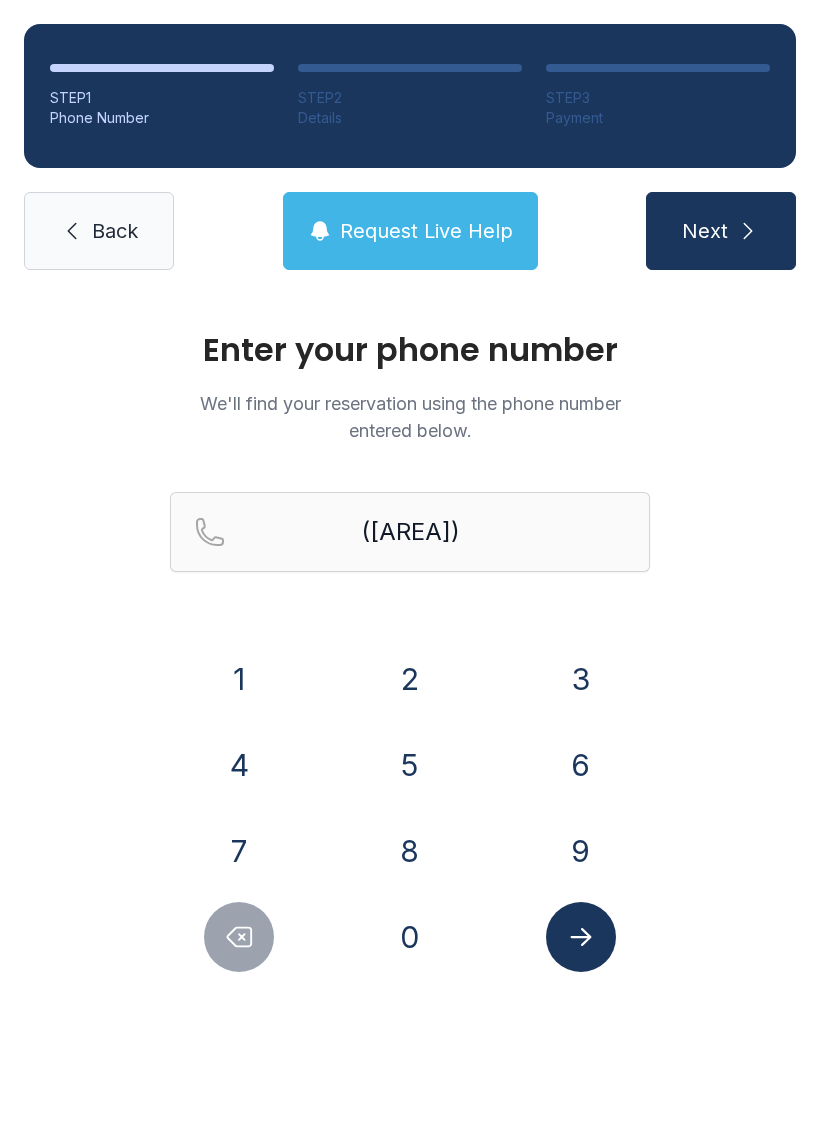 click on "3" at bounding box center (239, 679) 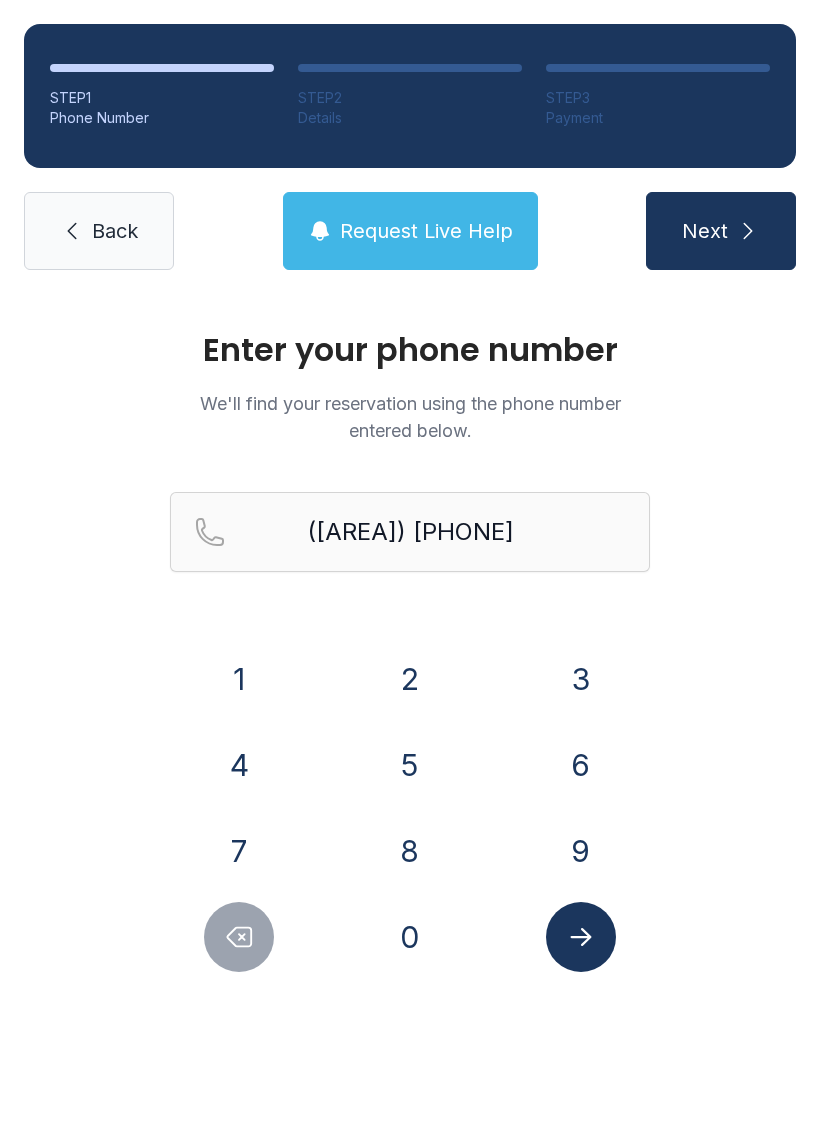 click on "2" at bounding box center (239, 679) 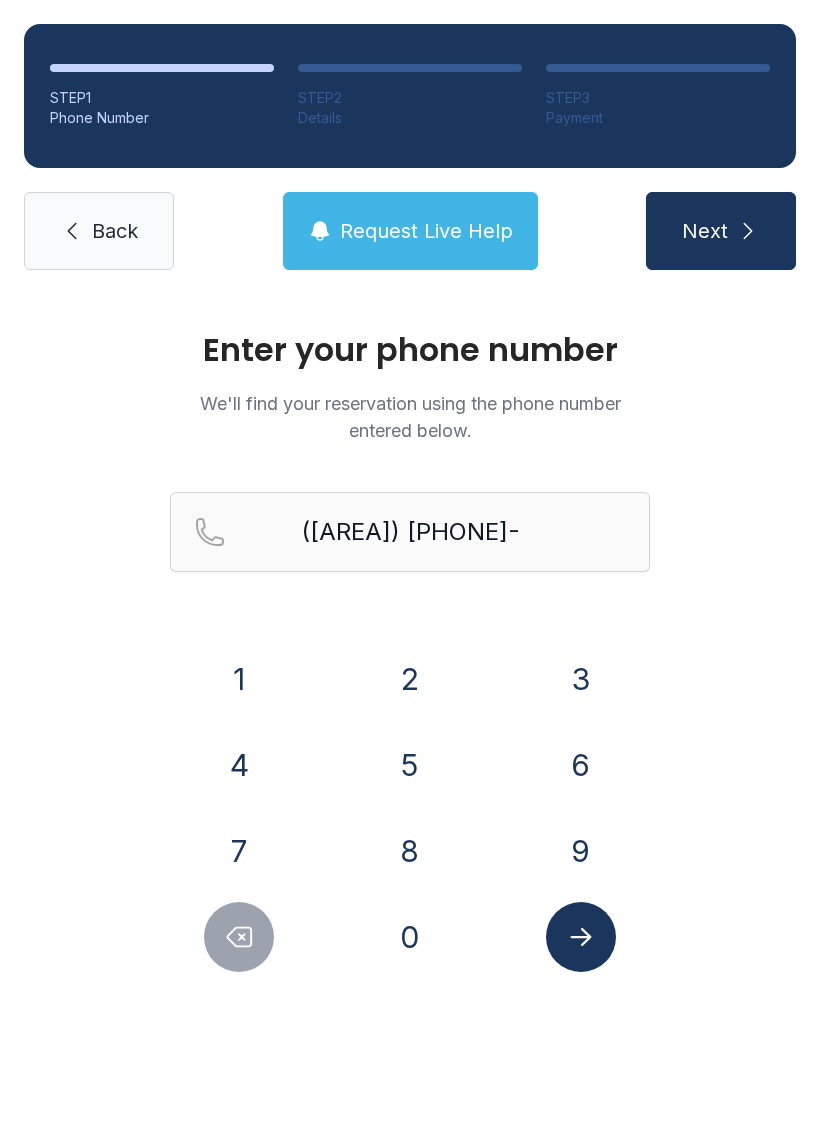 click on "1" at bounding box center (239, 679) 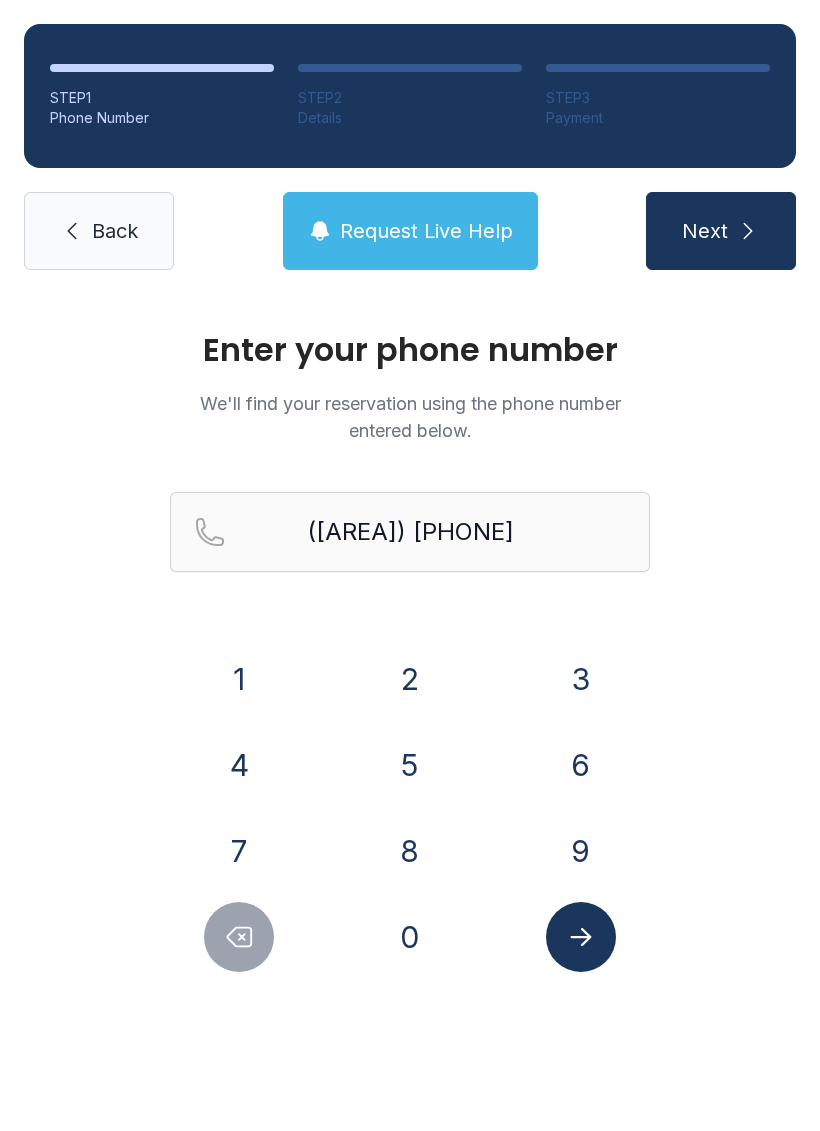 click on "0" at bounding box center [239, 679] 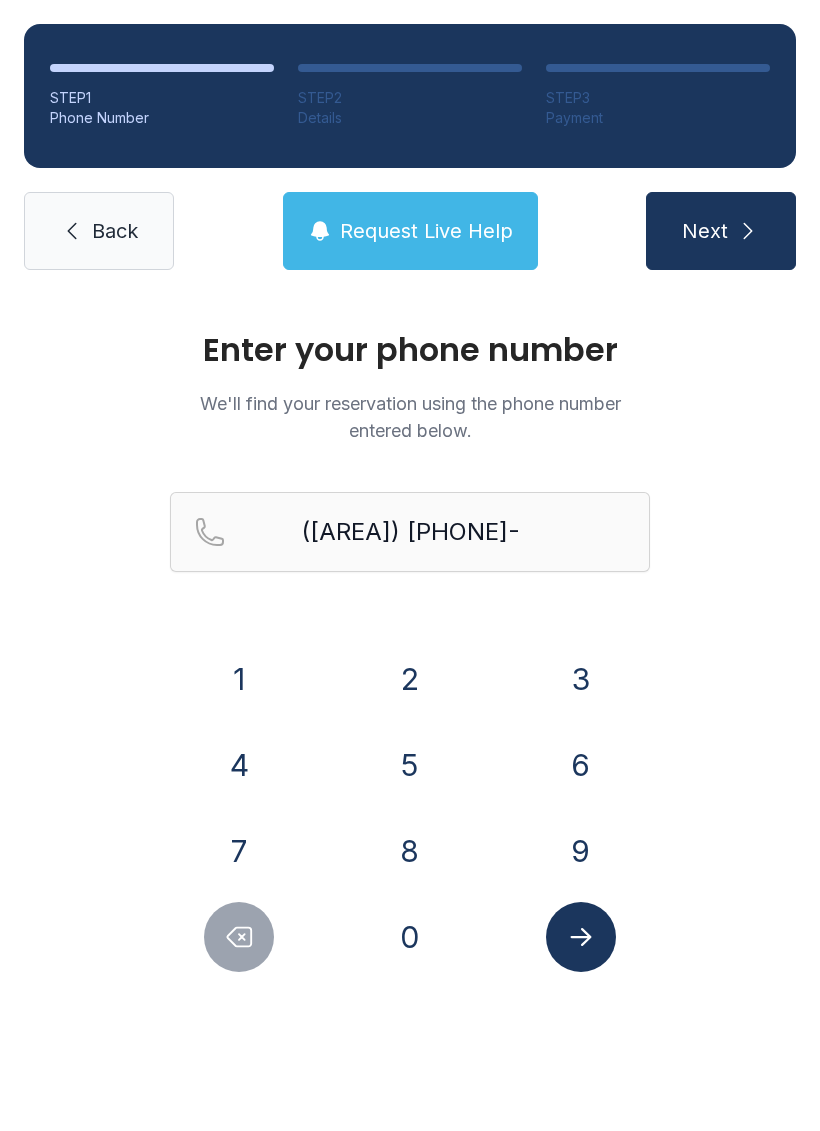 click on "7" at bounding box center [239, 679] 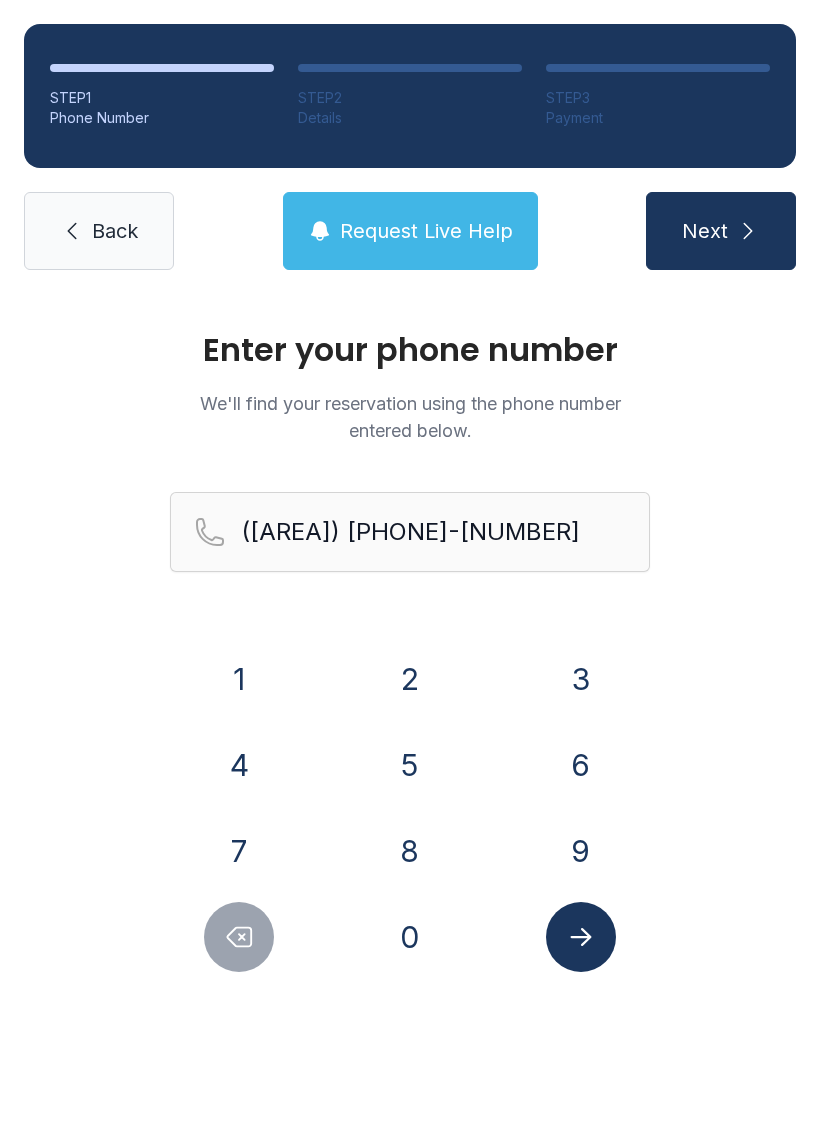 click on "9" at bounding box center [239, 679] 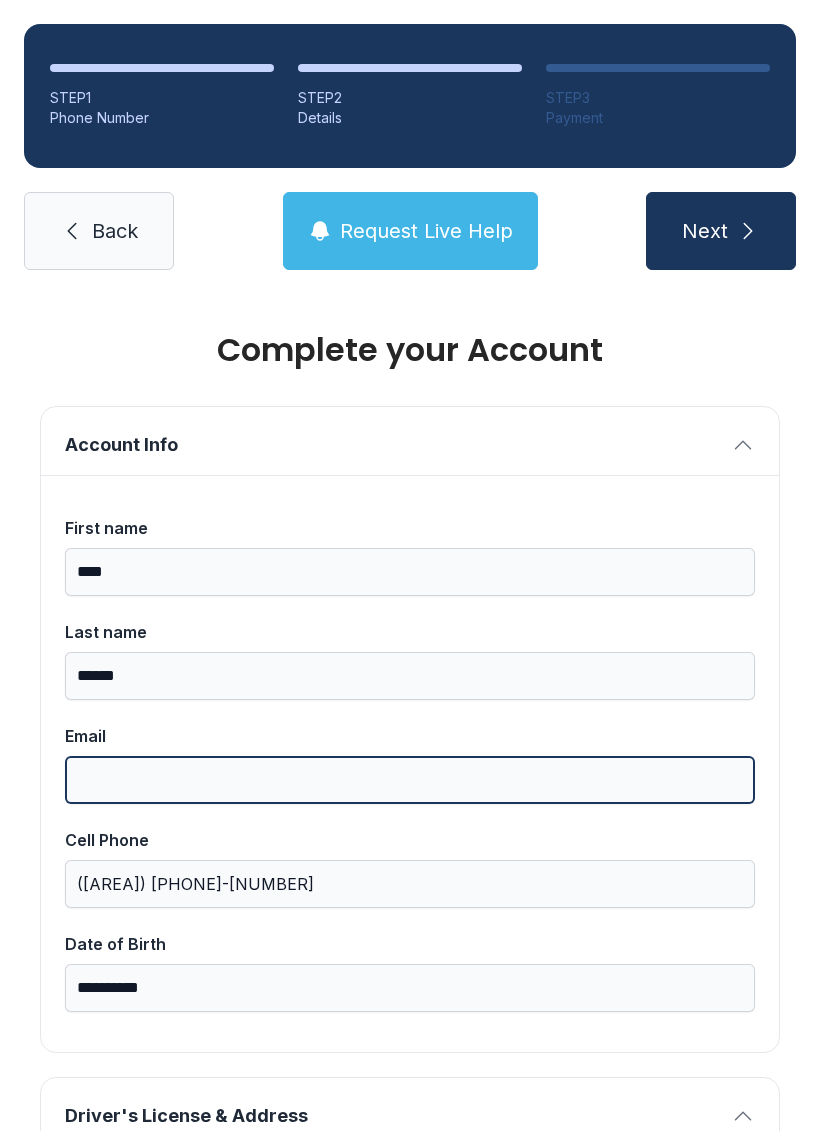 click on "Email" at bounding box center [410, 780] 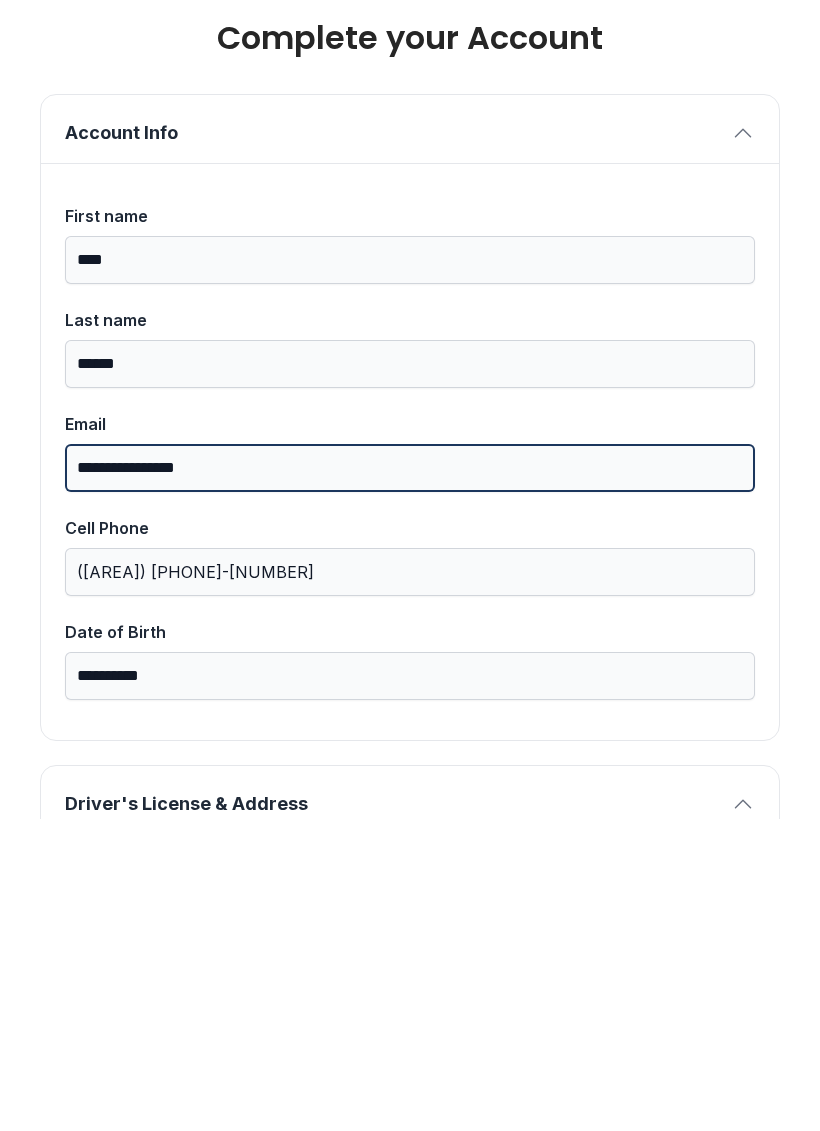 type on "**********" 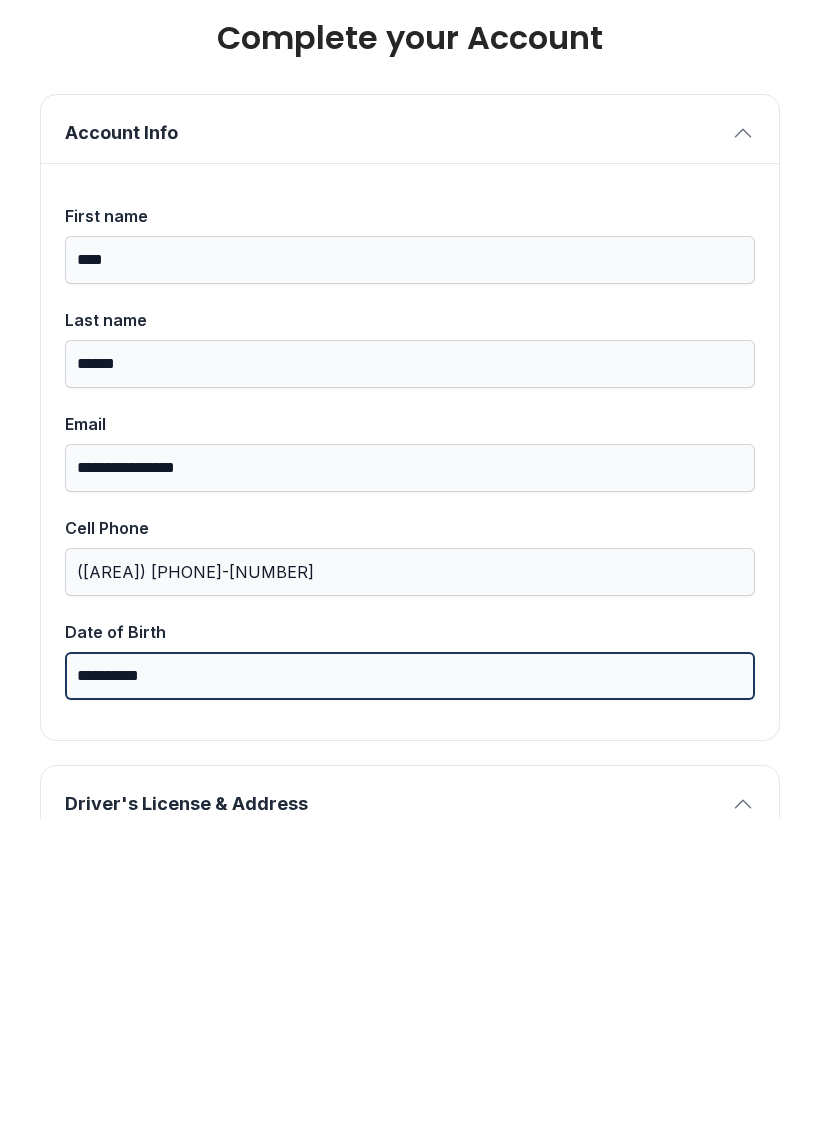 click on "**********" at bounding box center (410, 988) 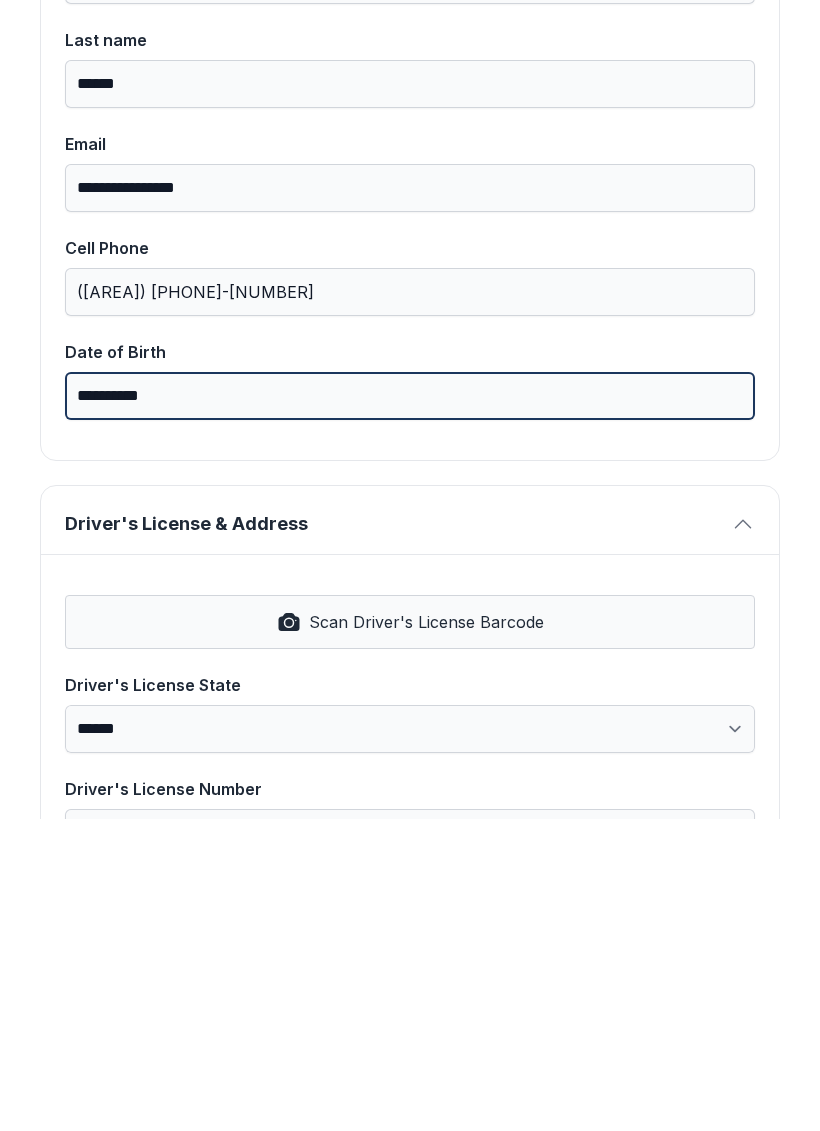 scroll, scrollTop: 295, scrollLeft: 0, axis: vertical 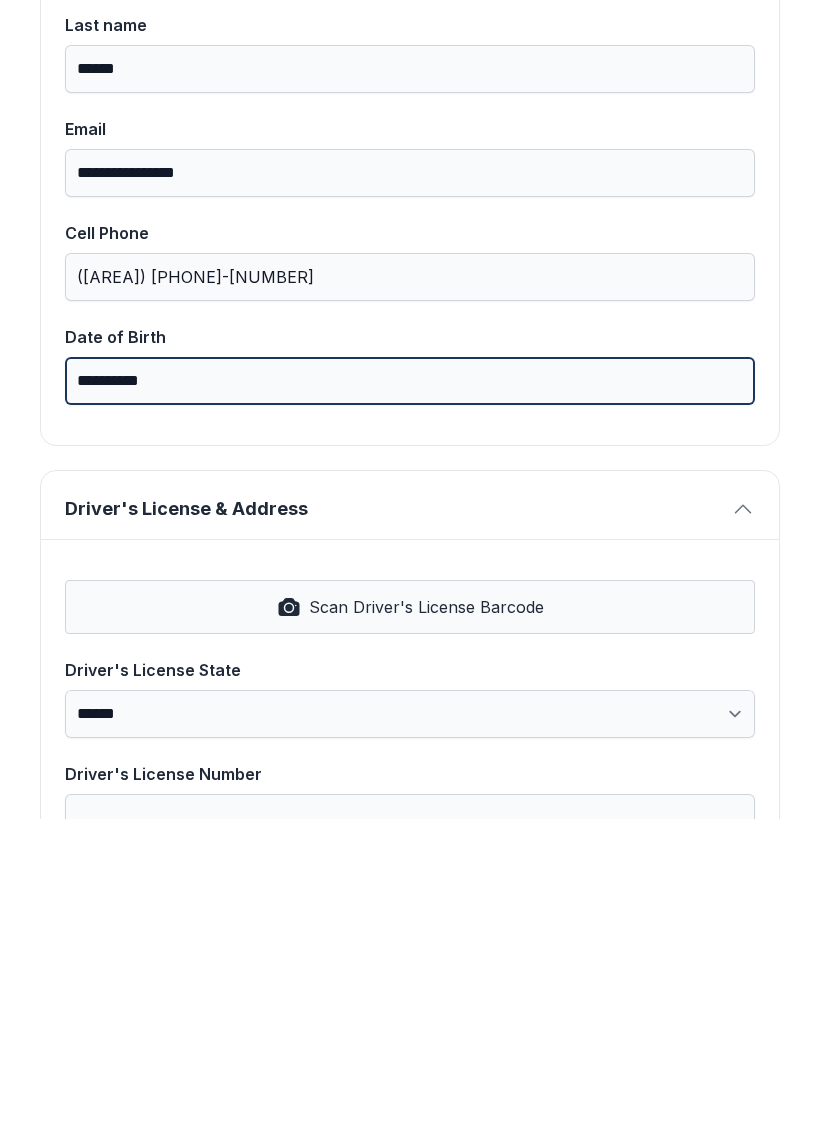 type on "**********" 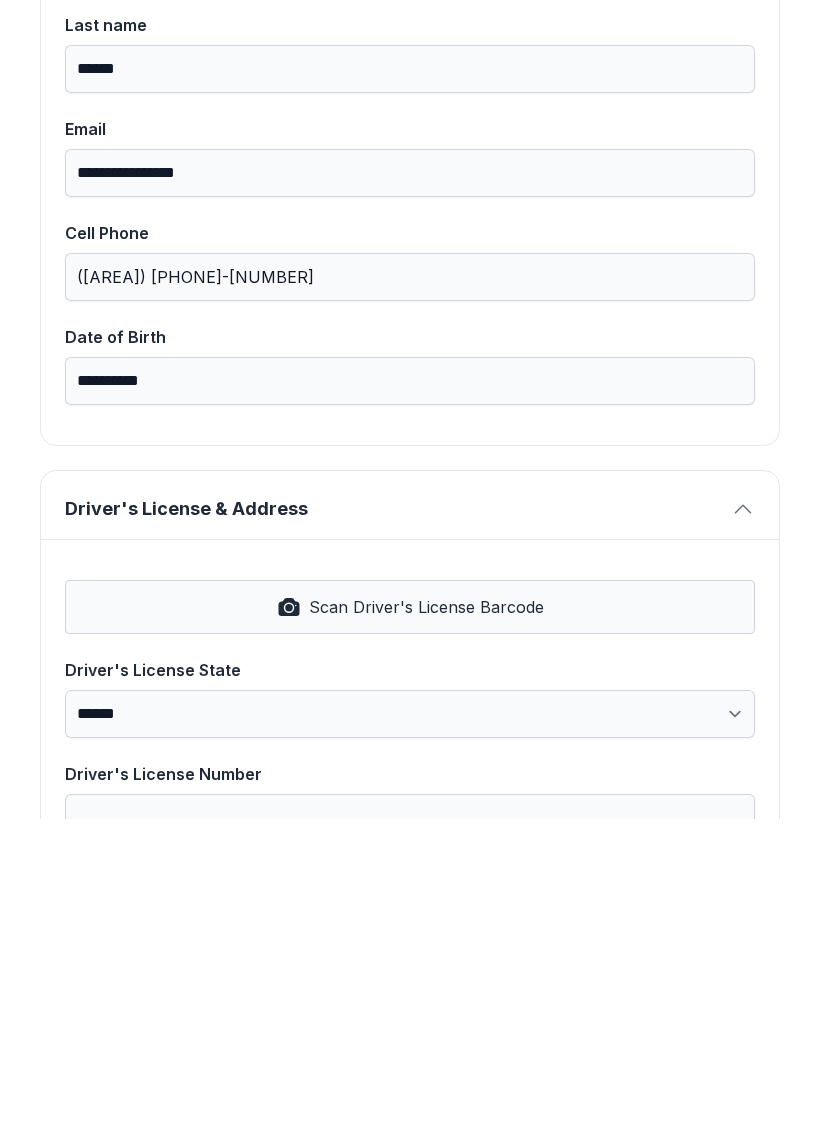 click on "Scan Driver's License Barcode" at bounding box center [426, 919] 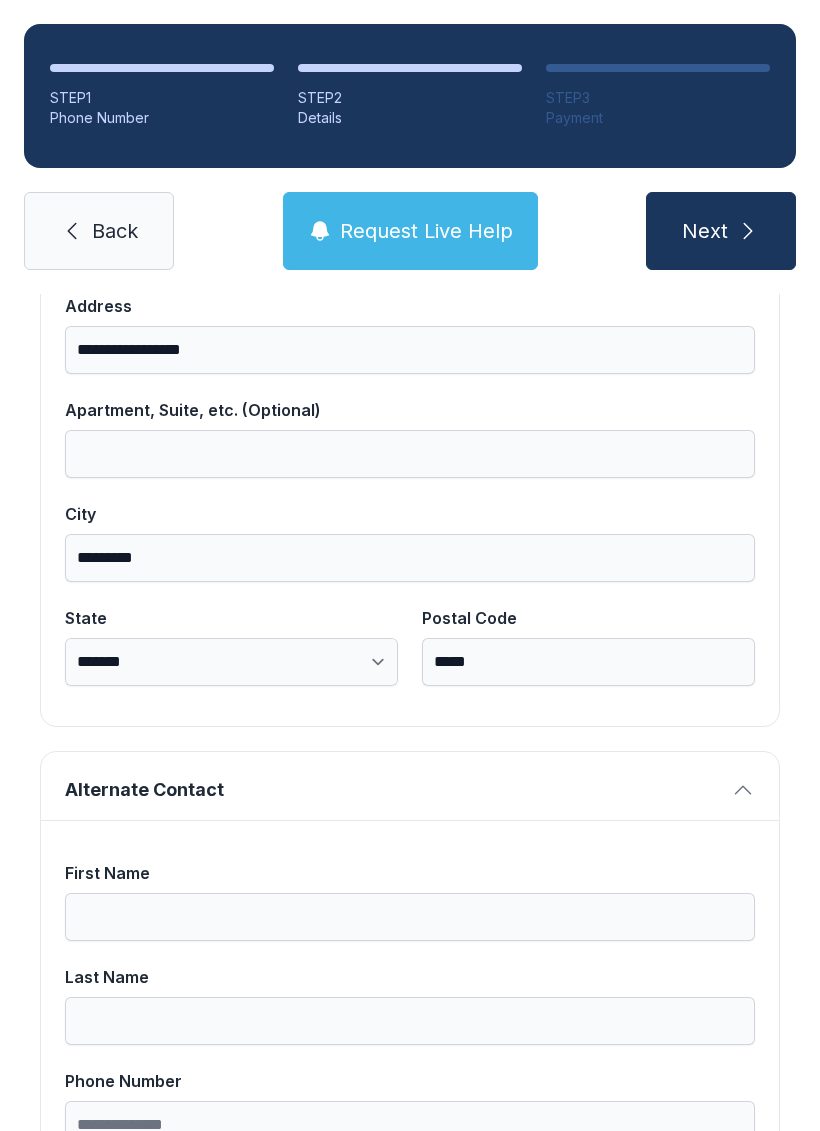 scroll, scrollTop: 1180, scrollLeft: 0, axis: vertical 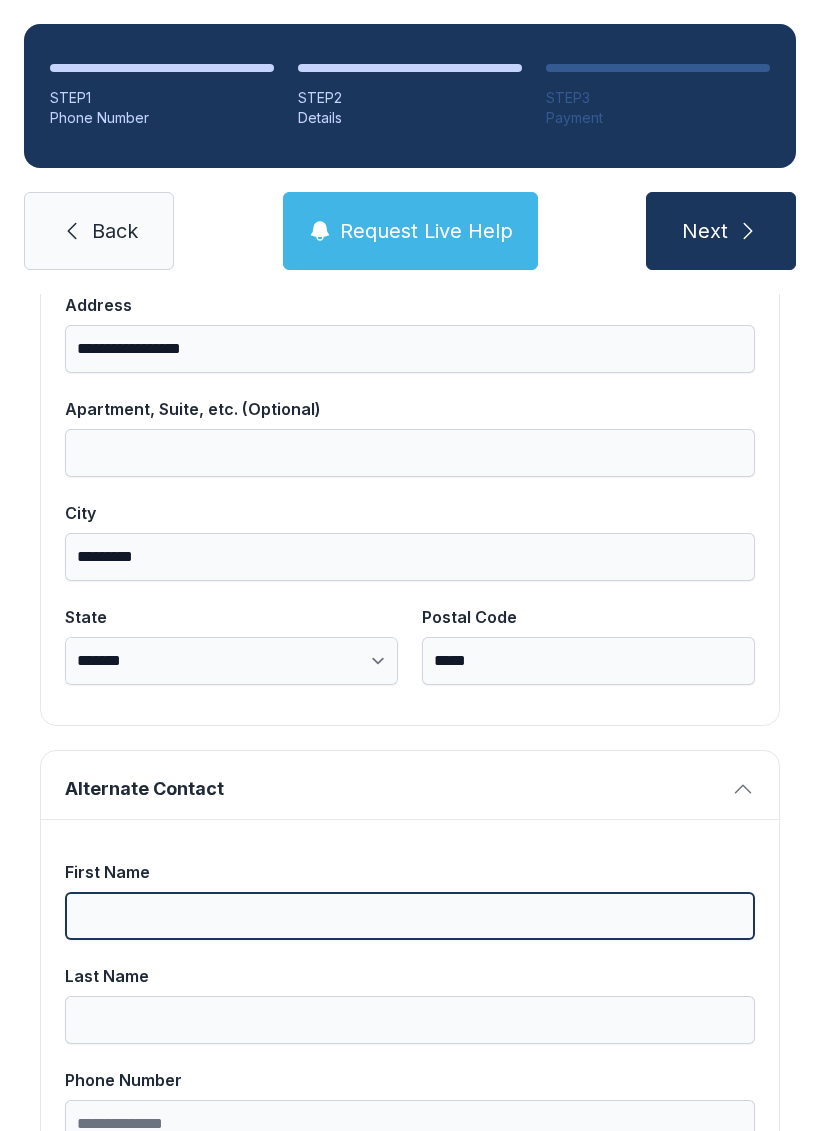 click on "First Name" at bounding box center [410, 916] 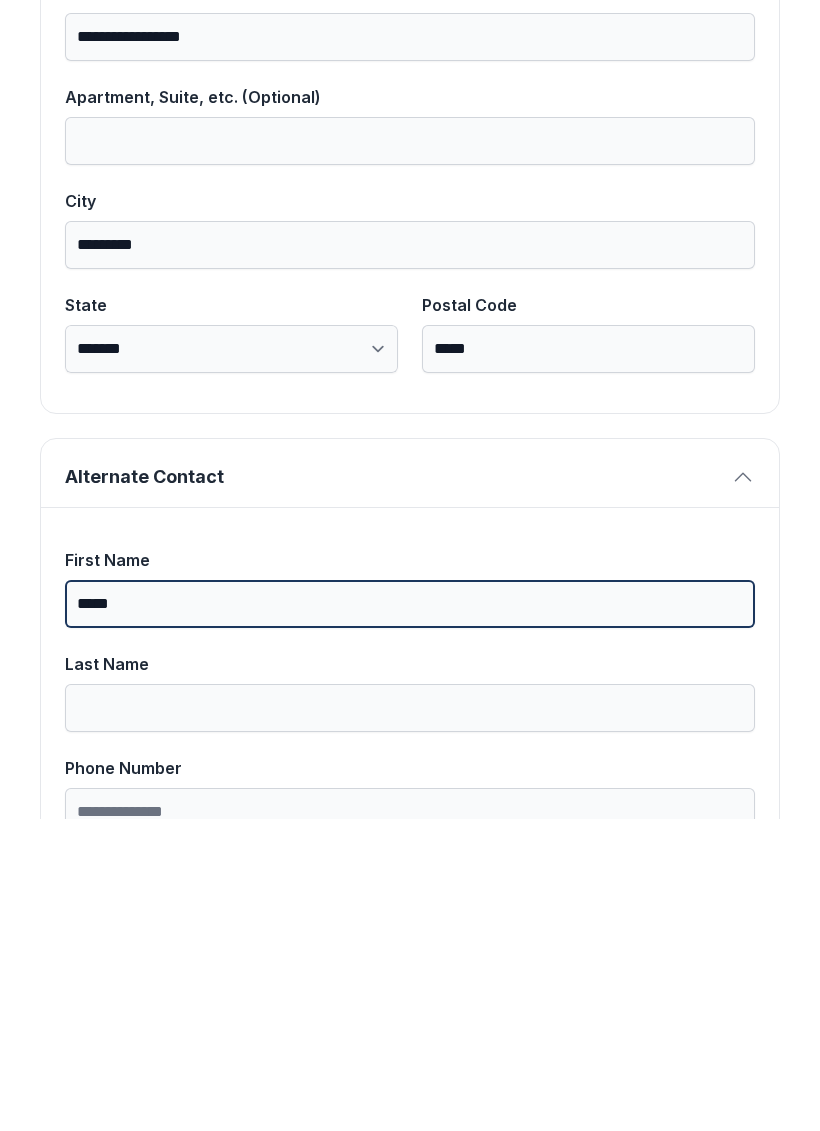 type on "*****" 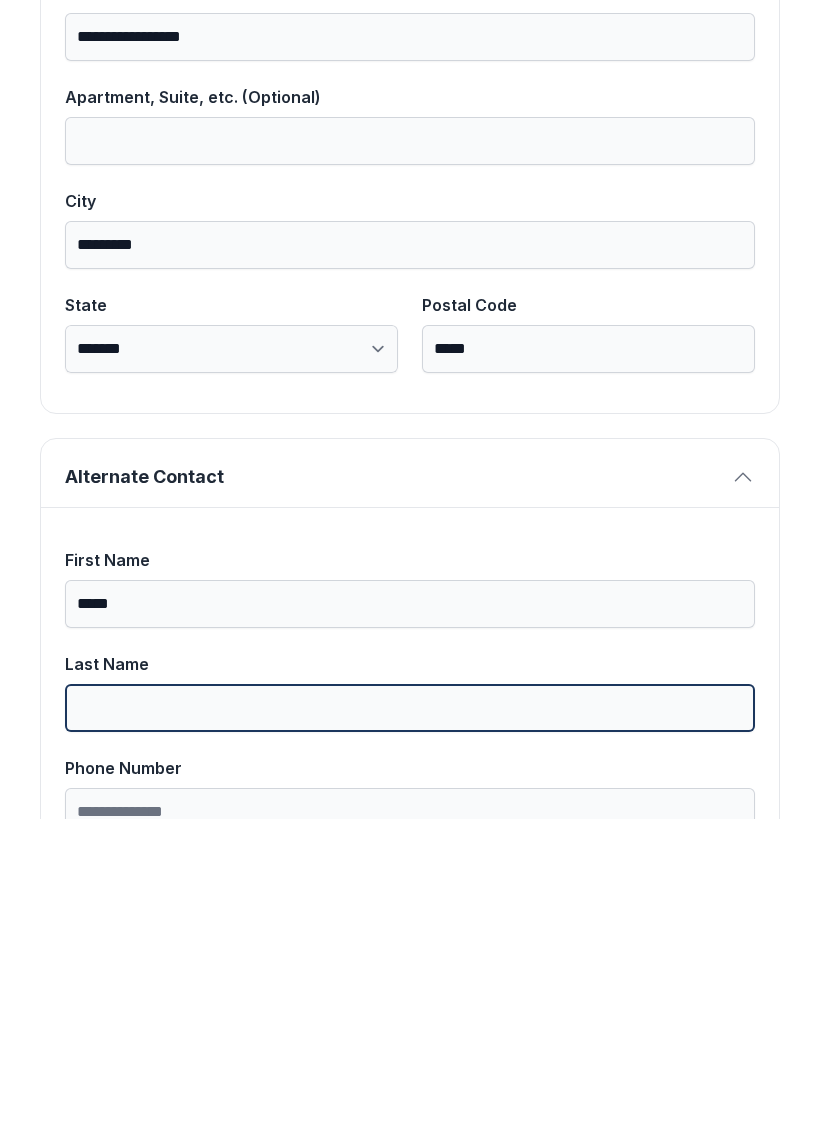 click on "Last Name" at bounding box center [410, 1020] 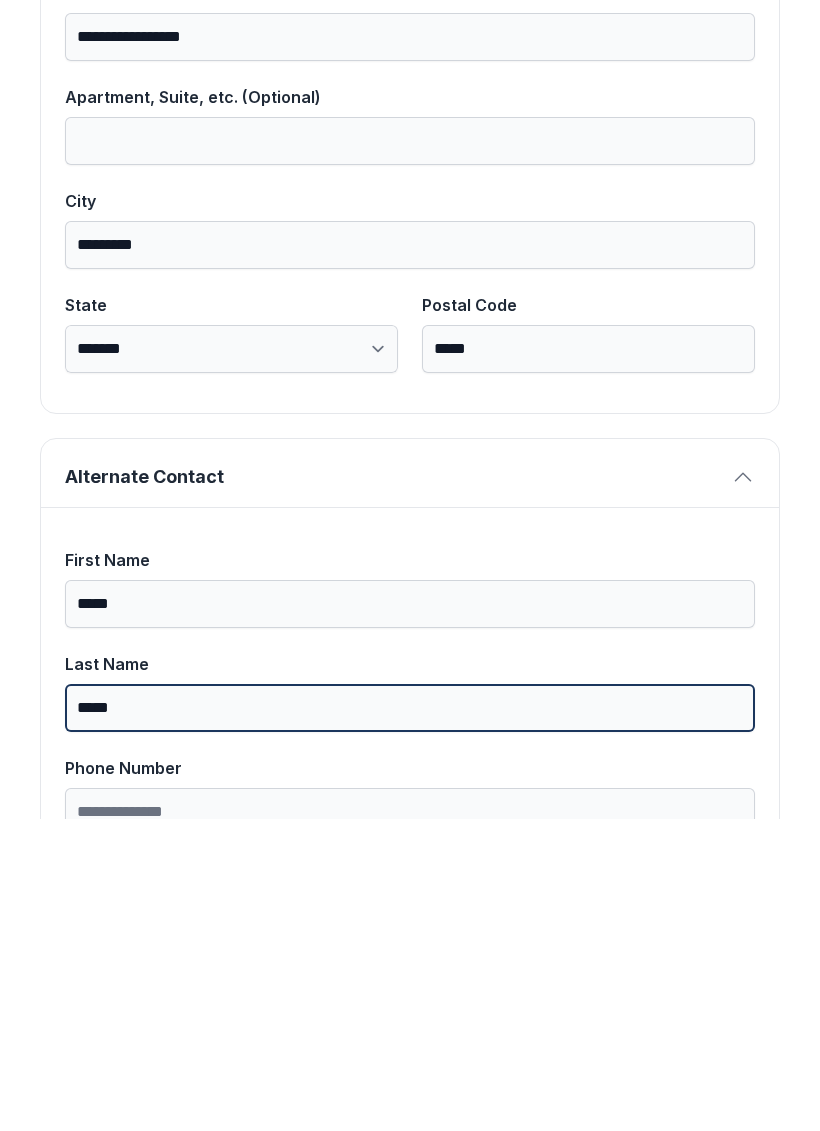 type on "*****" 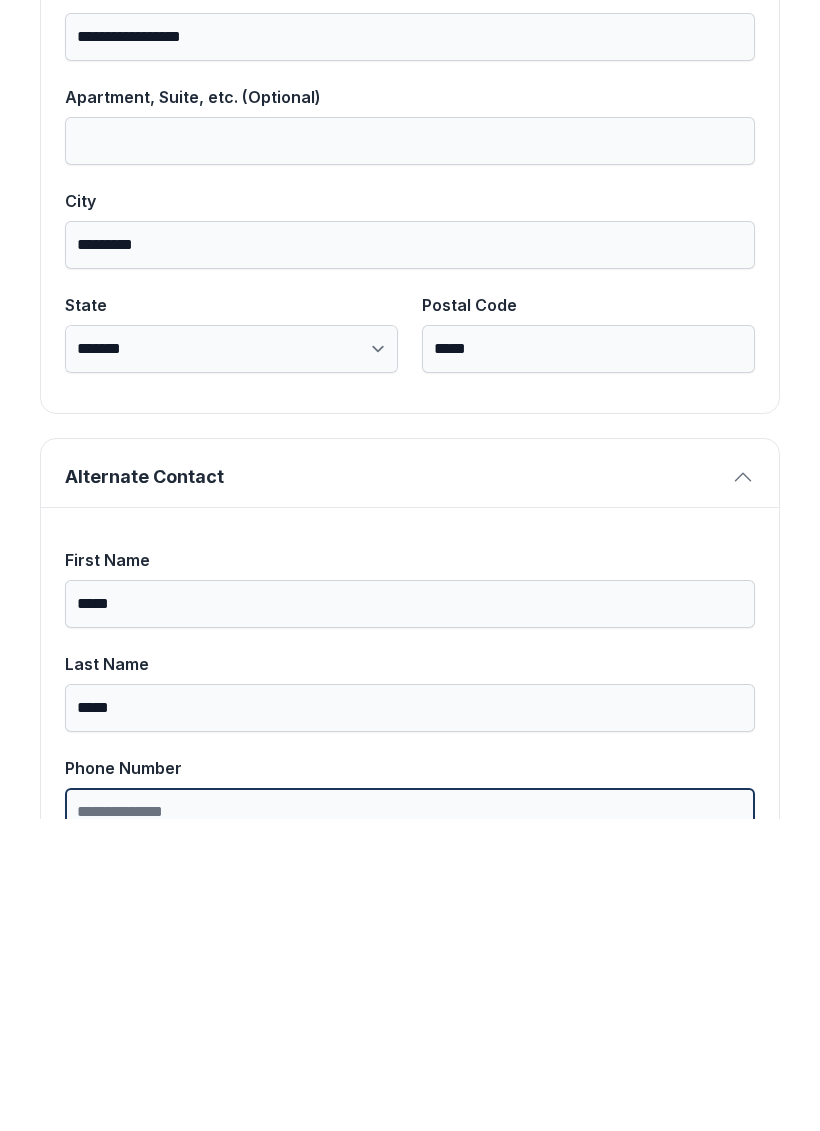 click on "Phone Number" at bounding box center [410, 1124] 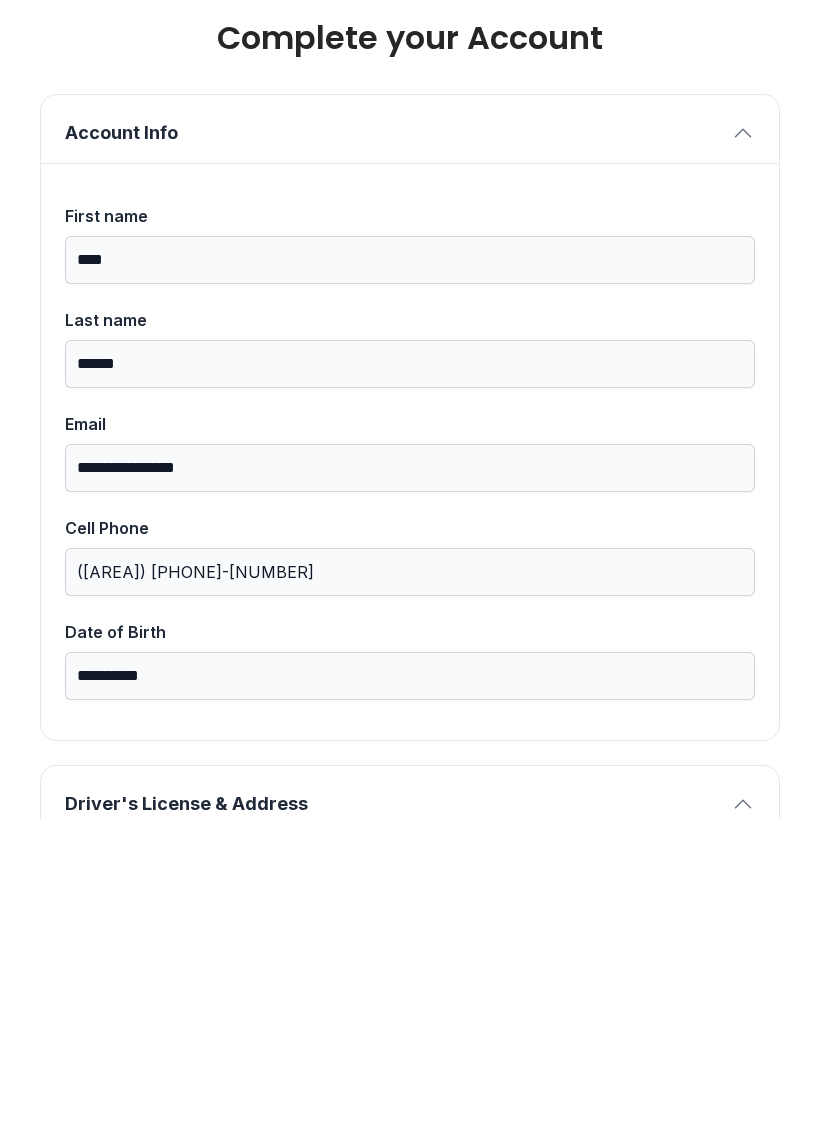 scroll, scrollTop: 0, scrollLeft: 0, axis: both 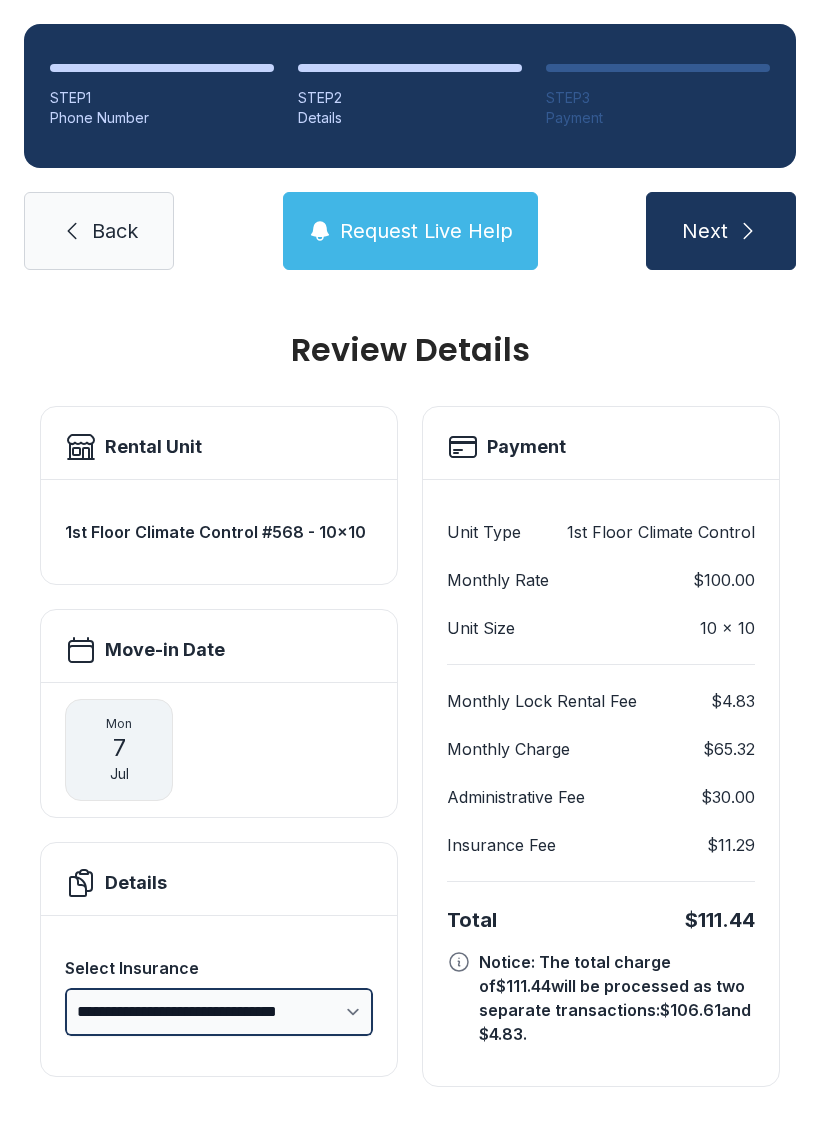 click on "**********" at bounding box center [219, 1012] 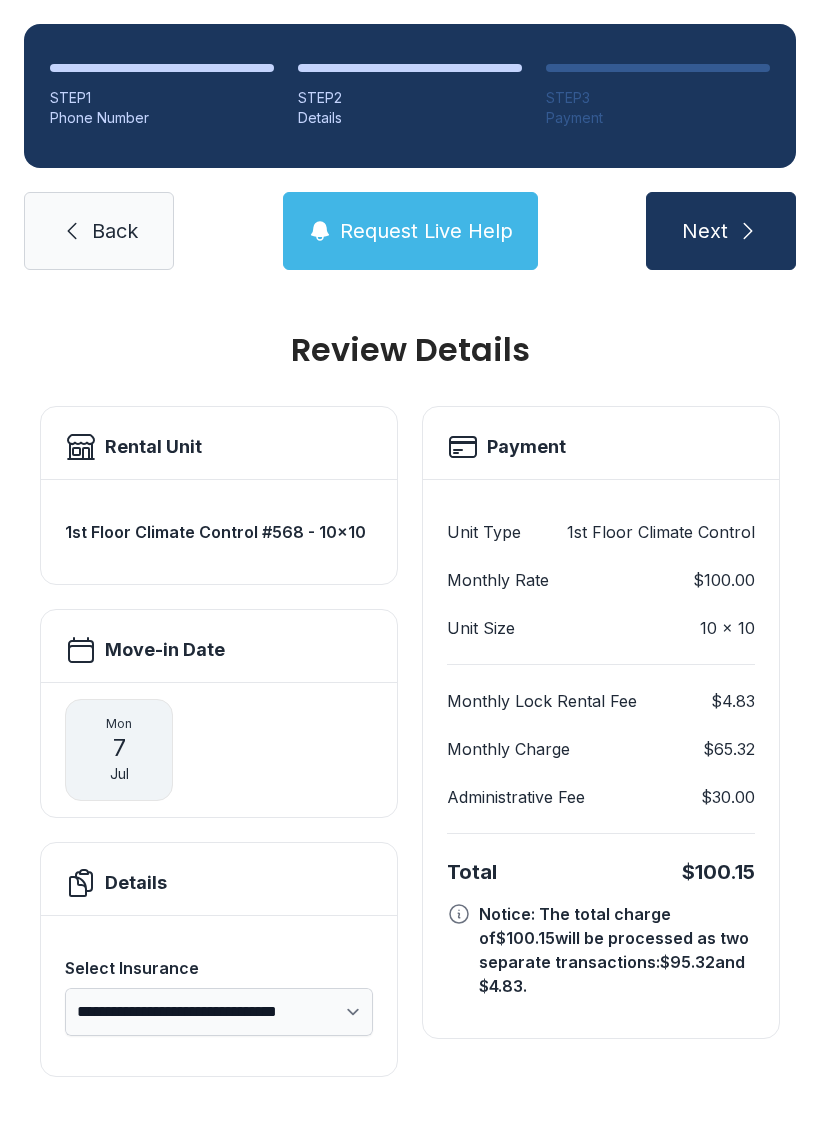 click on "Back" at bounding box center [115, 231] 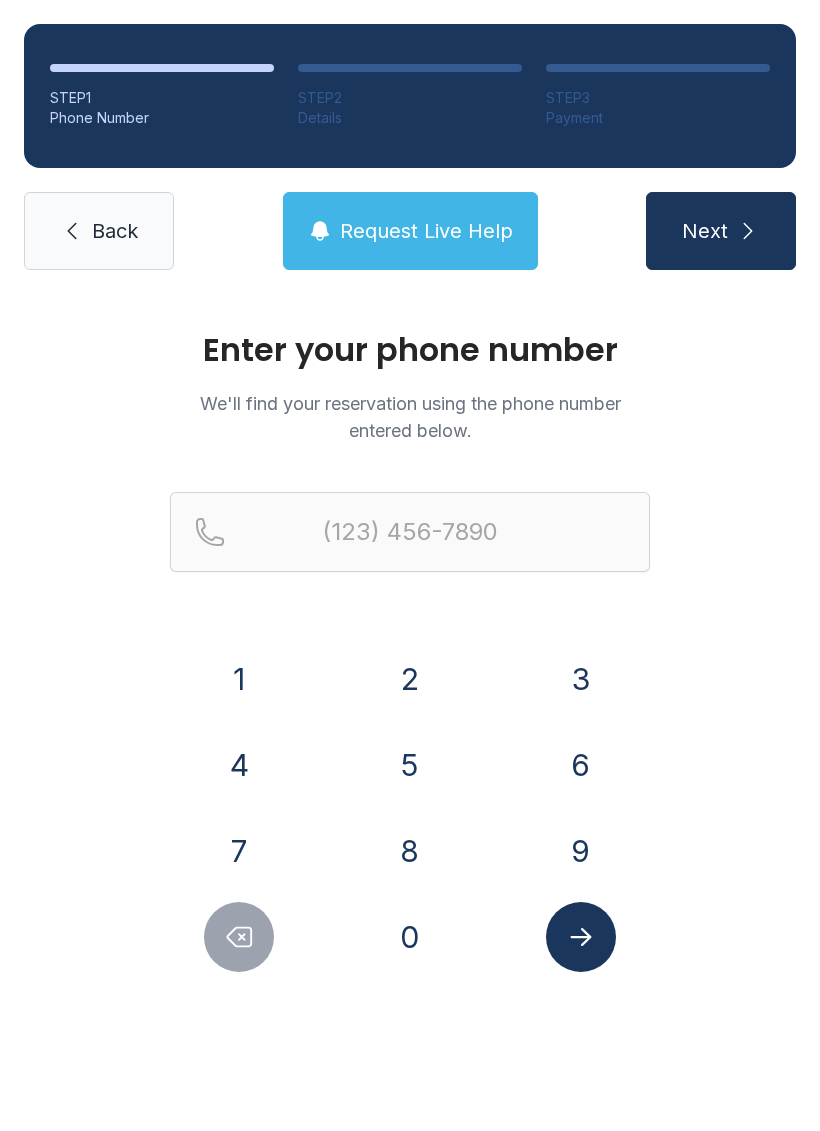 click on "Back" at bounding box center (115, 231) 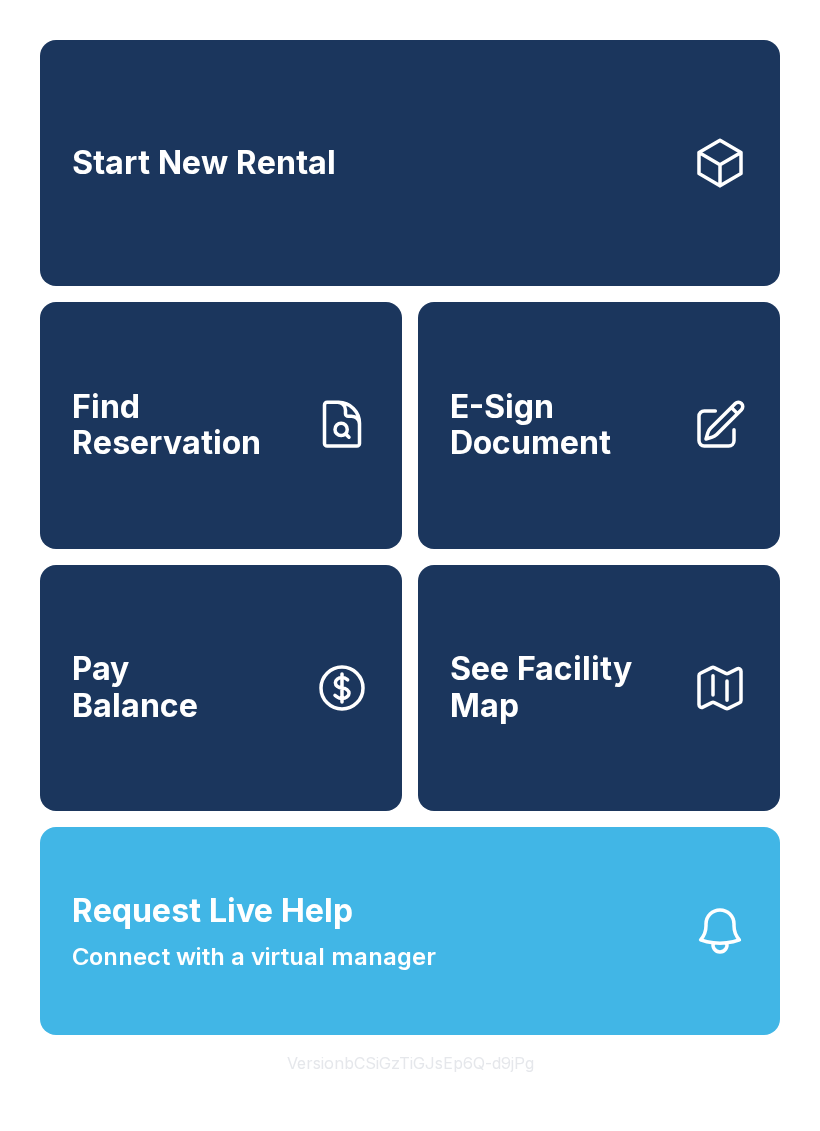 click on "Find Reservation" at bounding box center (185, 425) 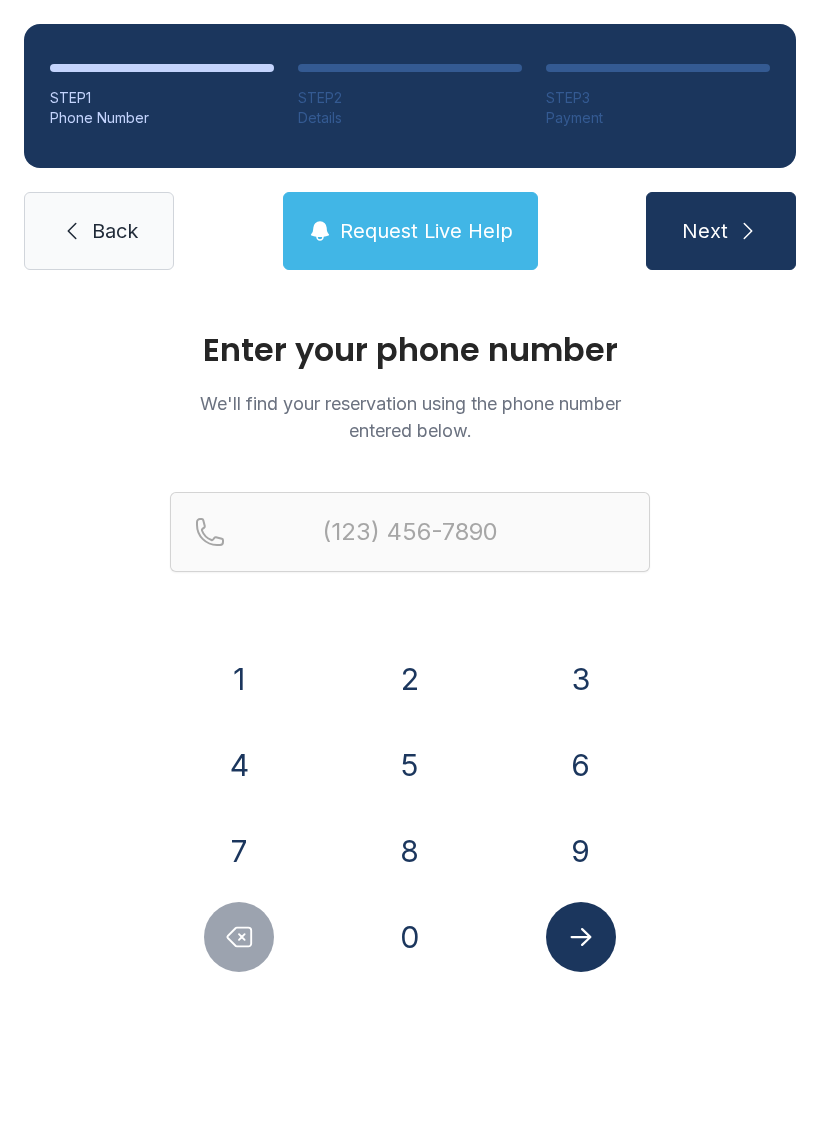click on "Back" at bounding box center (99, 231) 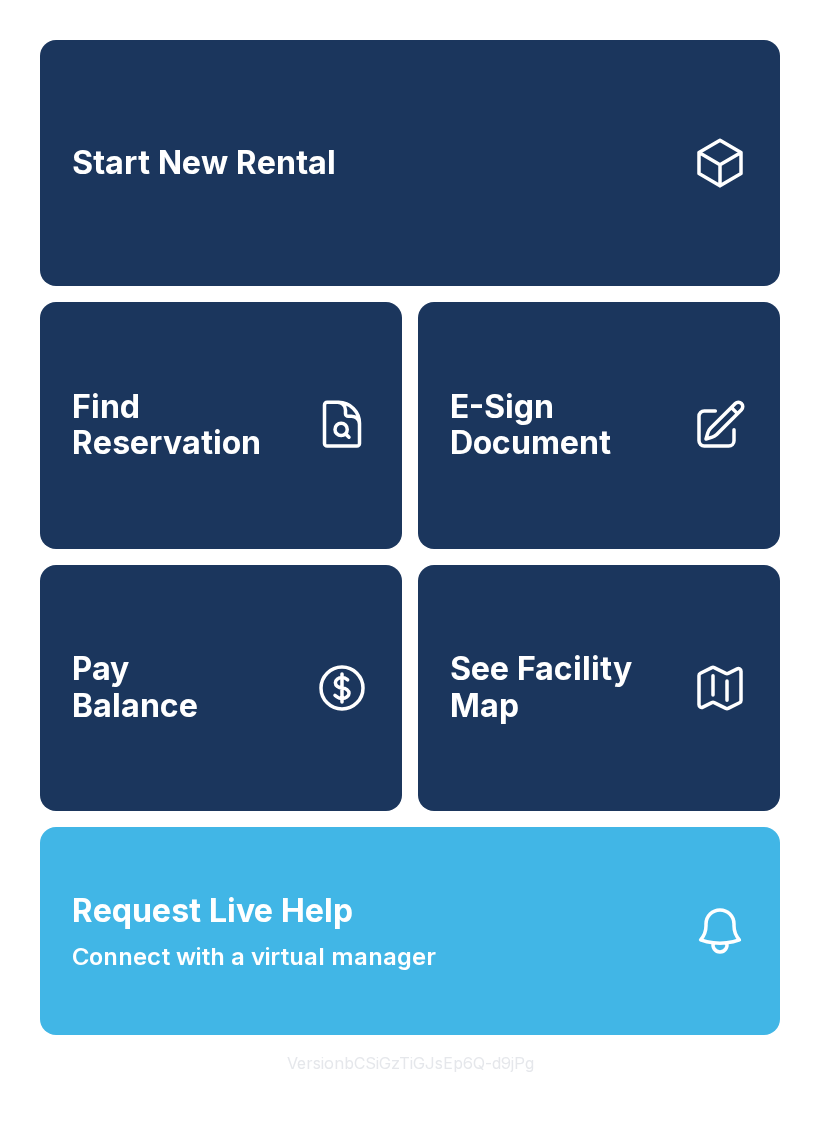 click on "E-Sign Document" at bounding box center [599, 425] 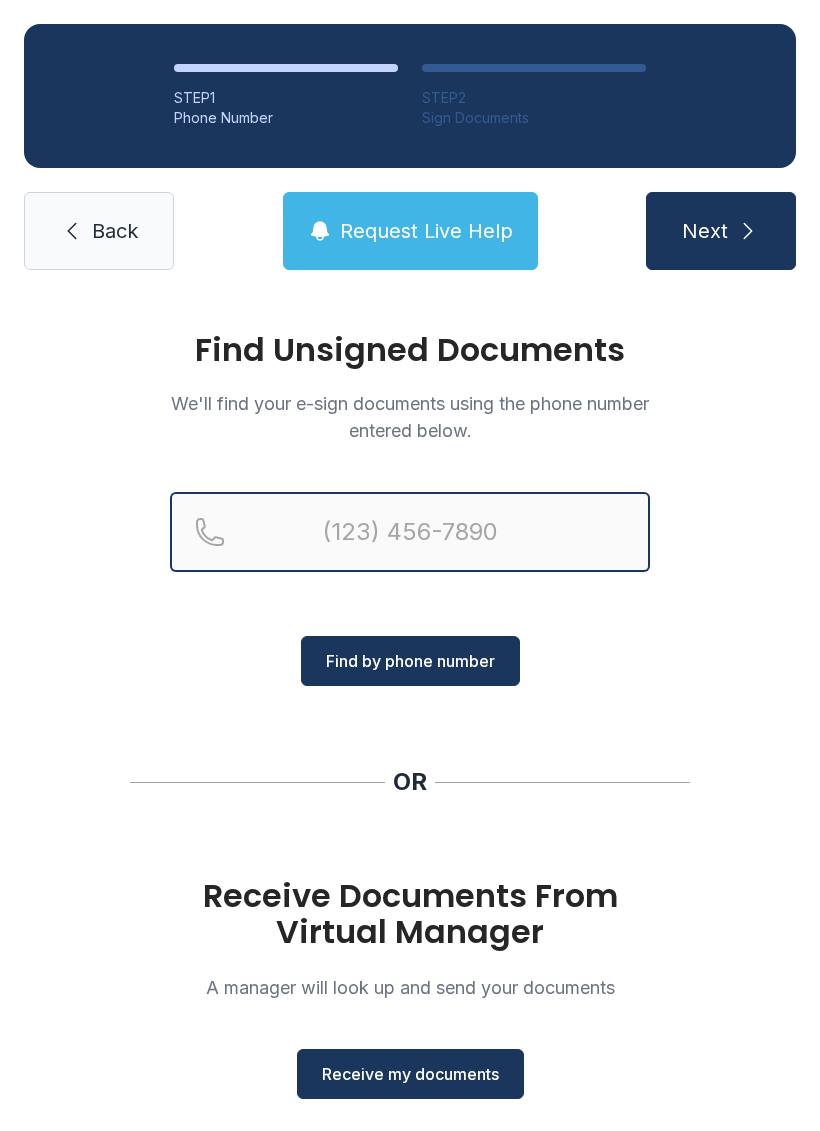click at bounding box center [410, 532] 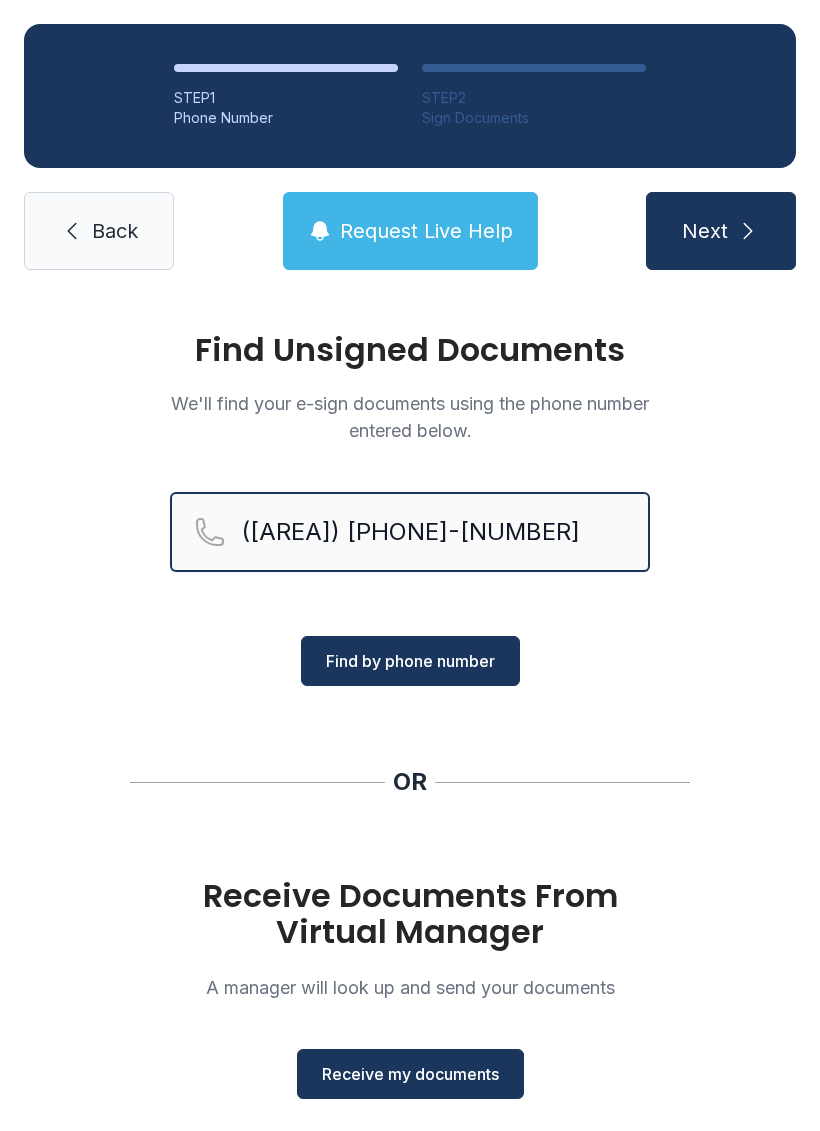 type on "([AREA]) [PHONE]-[NUMBER]" 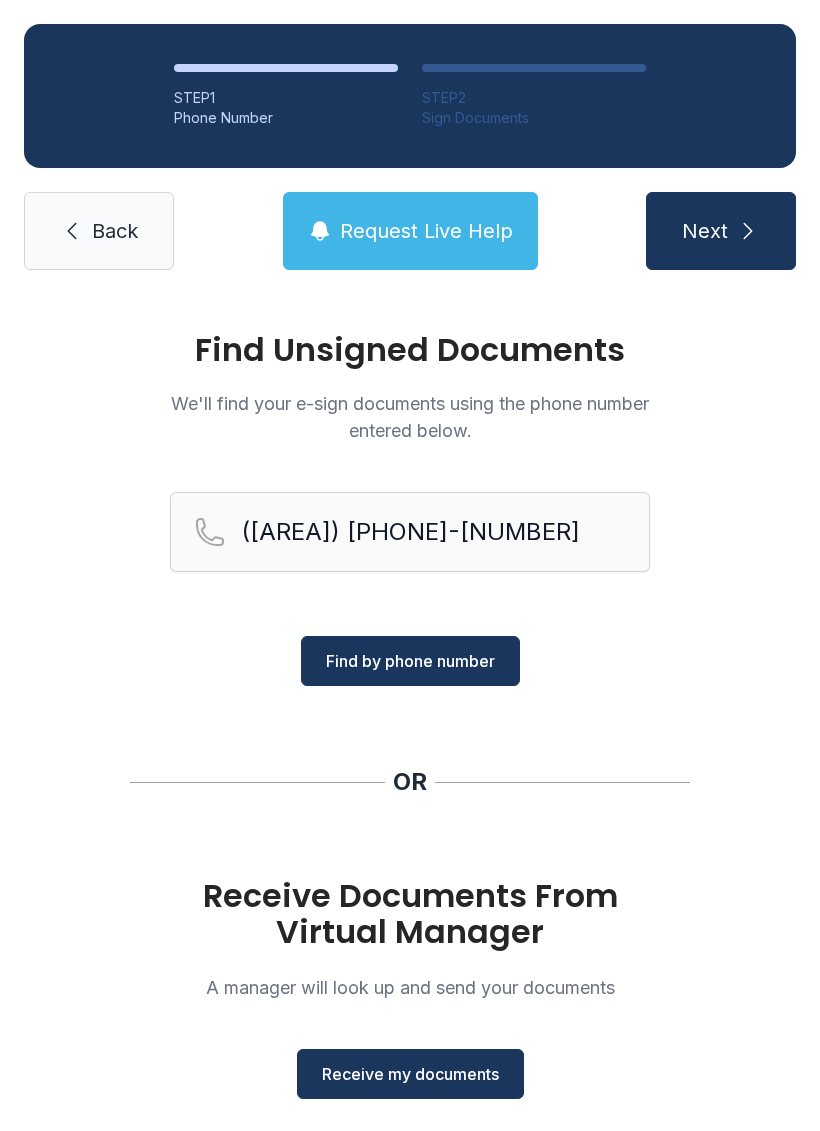 click on "Find by phone number" at bounding box center (410, 661) 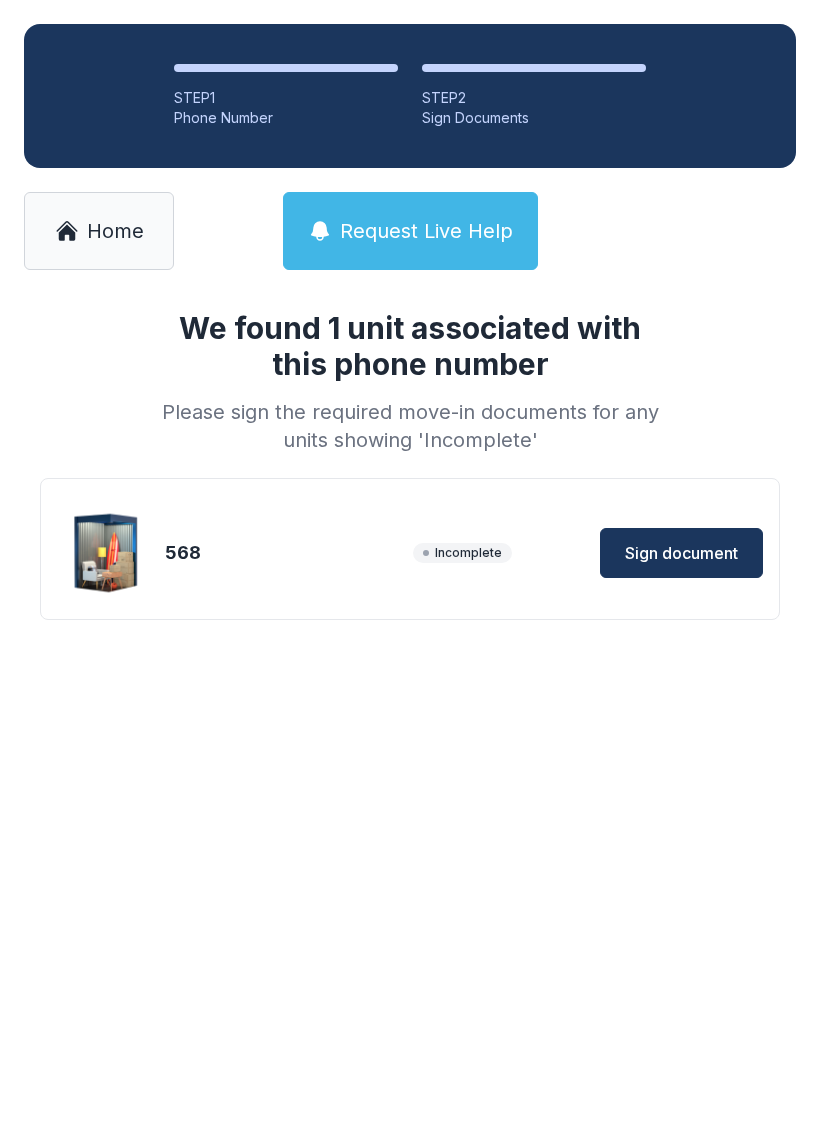 click on "Sign document" at bounding box center (681, 553) 